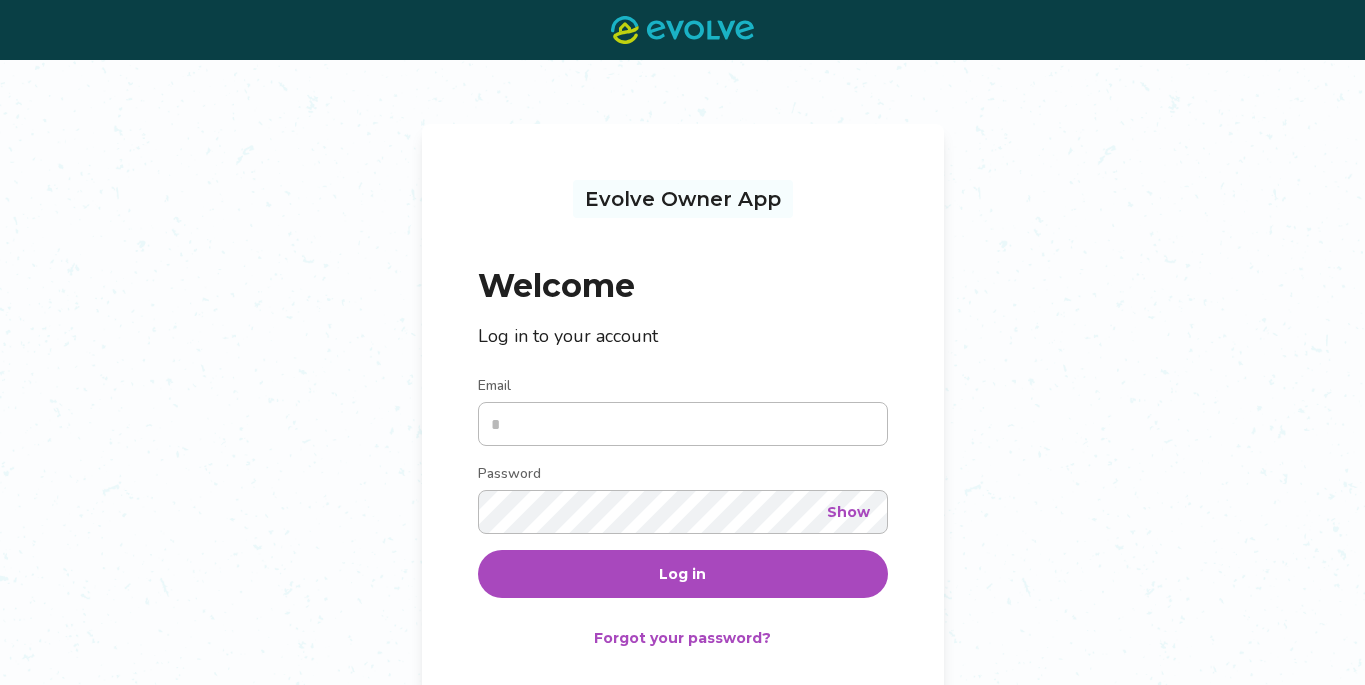 scroll, scrollTop: 0, scrollLeft: 0, axis: both 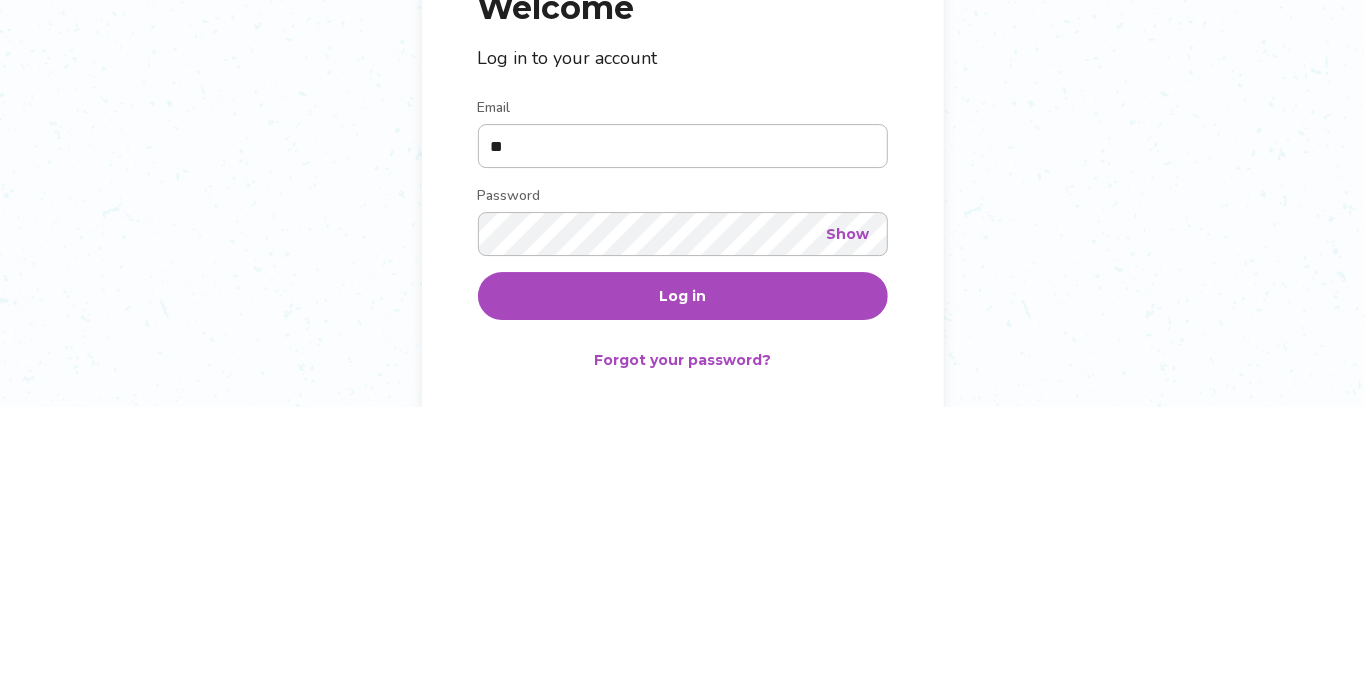 type on "*" 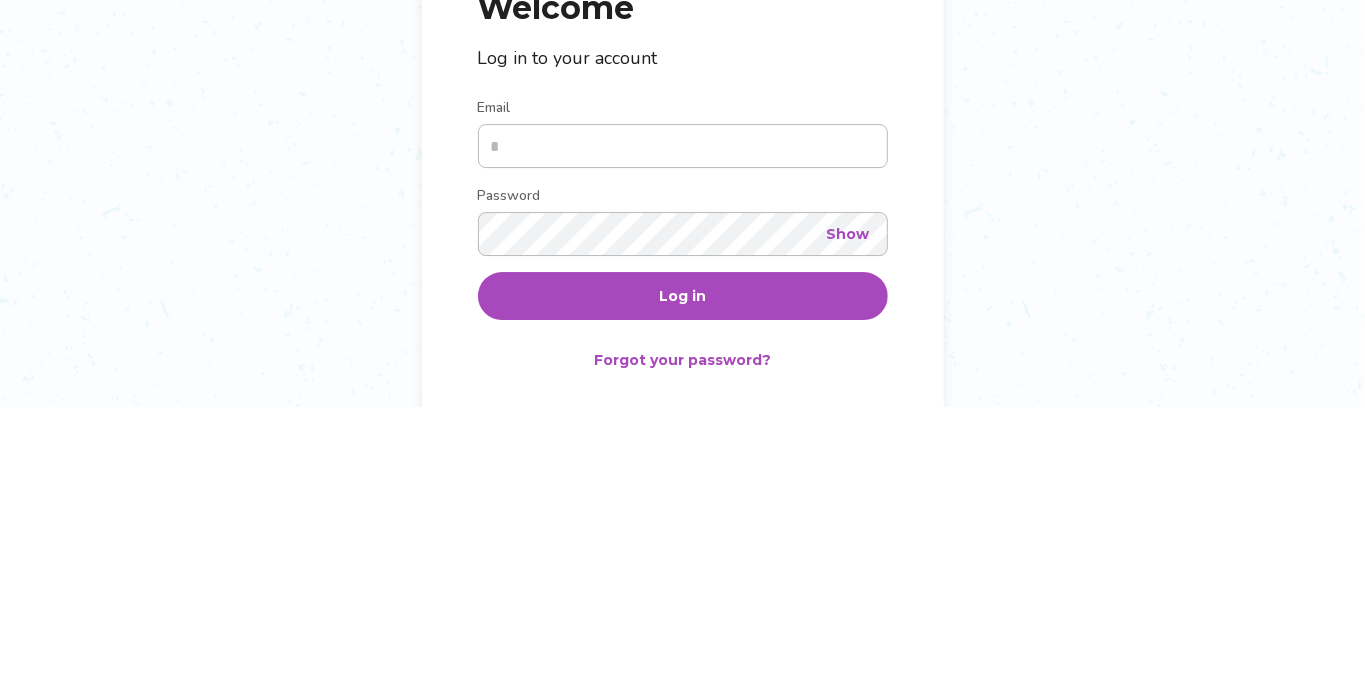 type on "*" 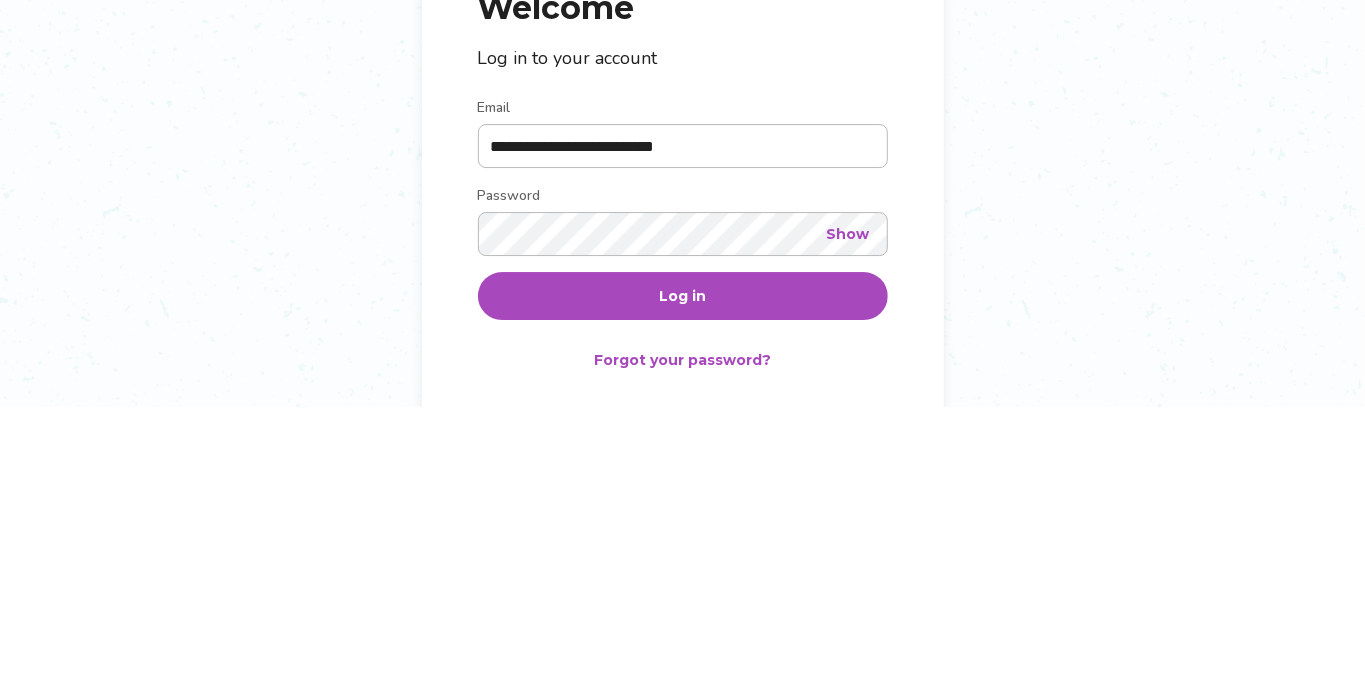 type on "**********" 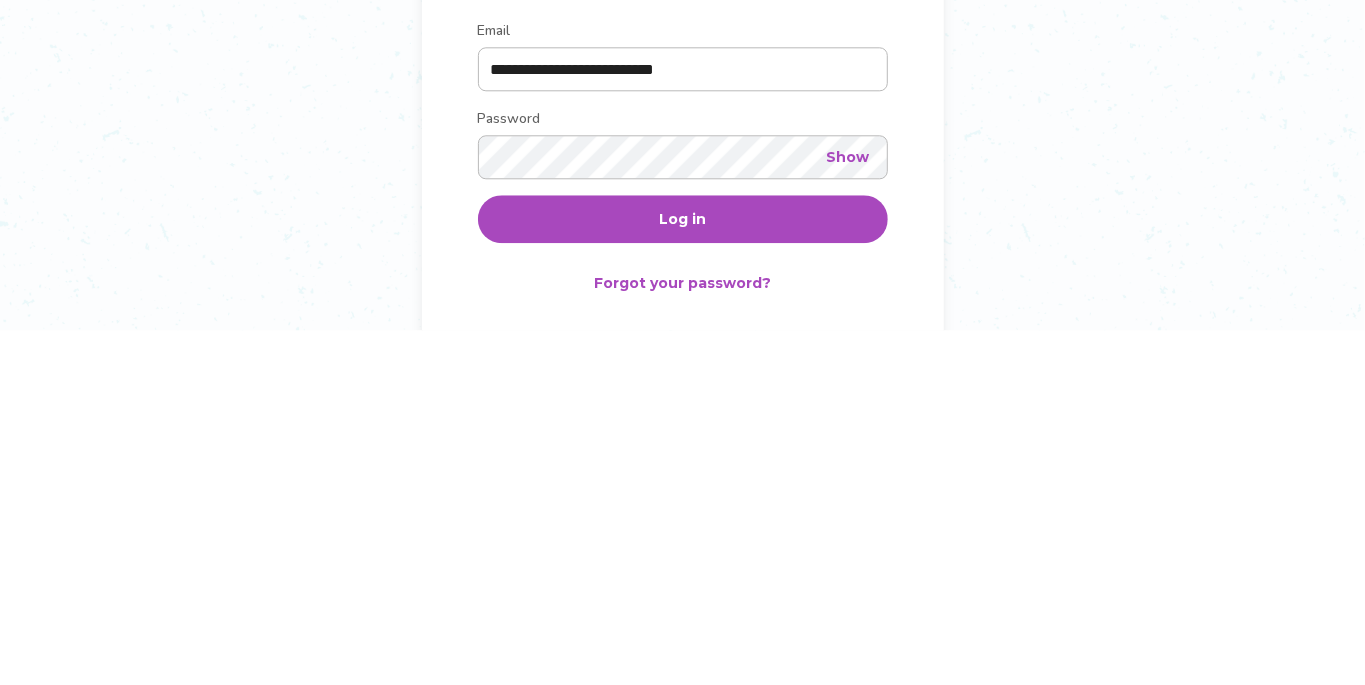 click on "Log in" at bounding box center [683, 574] 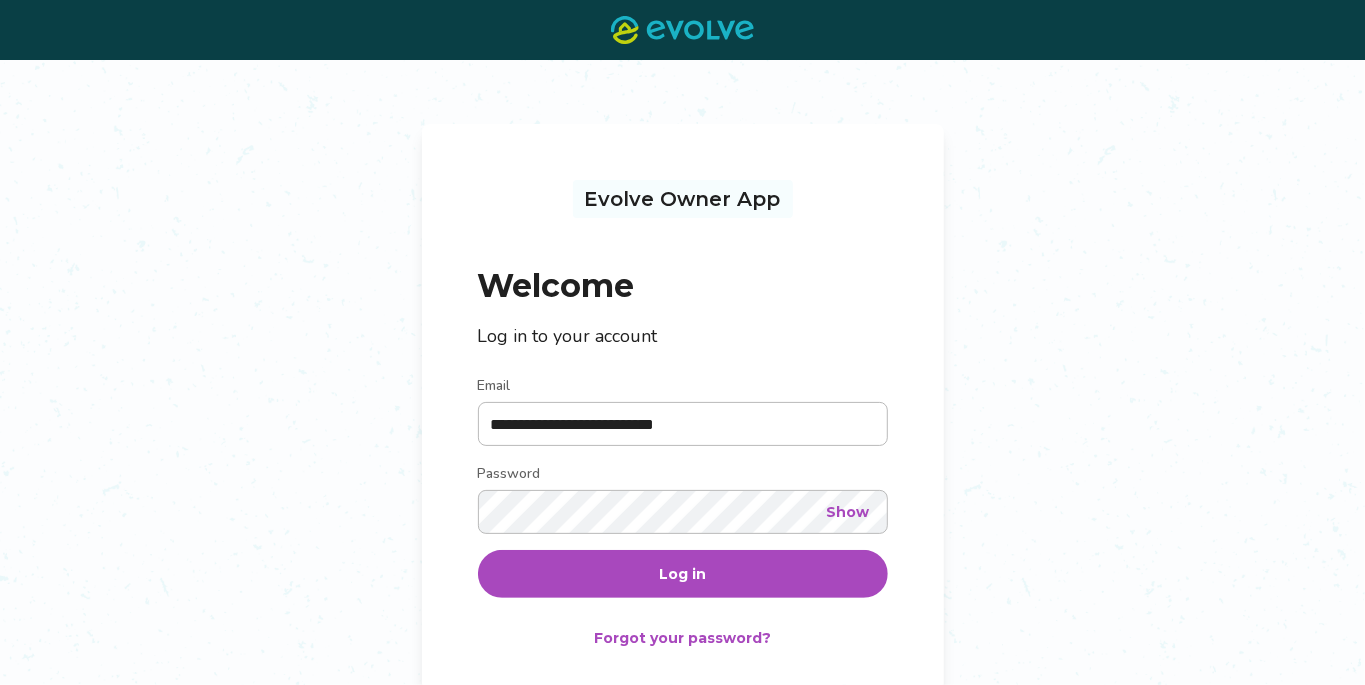 click on "Show" at bounding box center (848, 512) 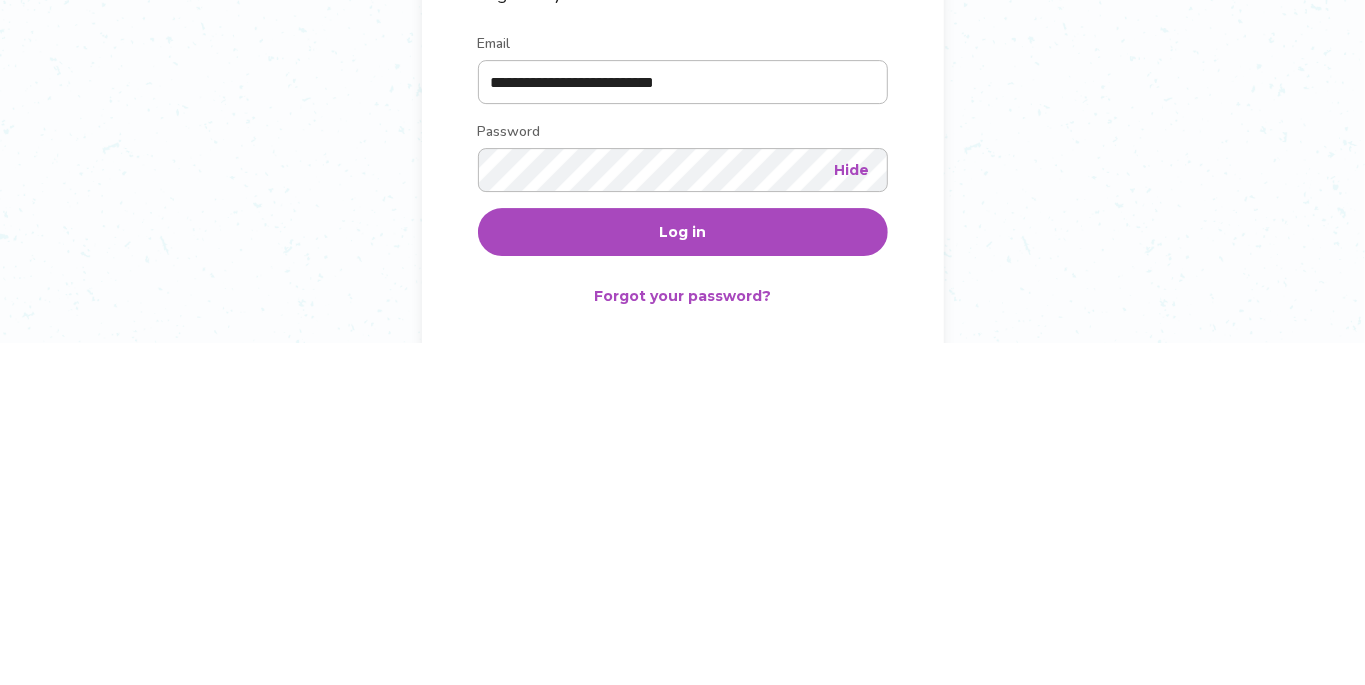 click on "Log in" at bounding box center [683, 574] 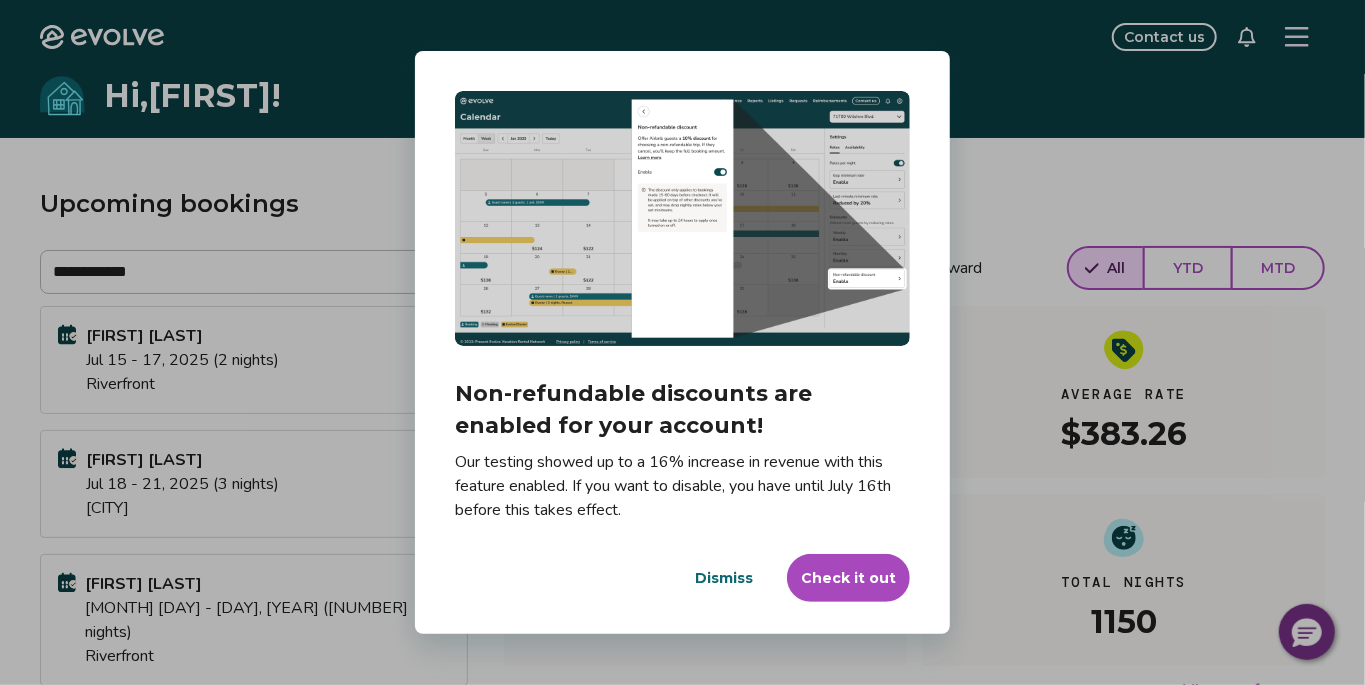 click on "Dismiss" at bounding box center (724, 578) 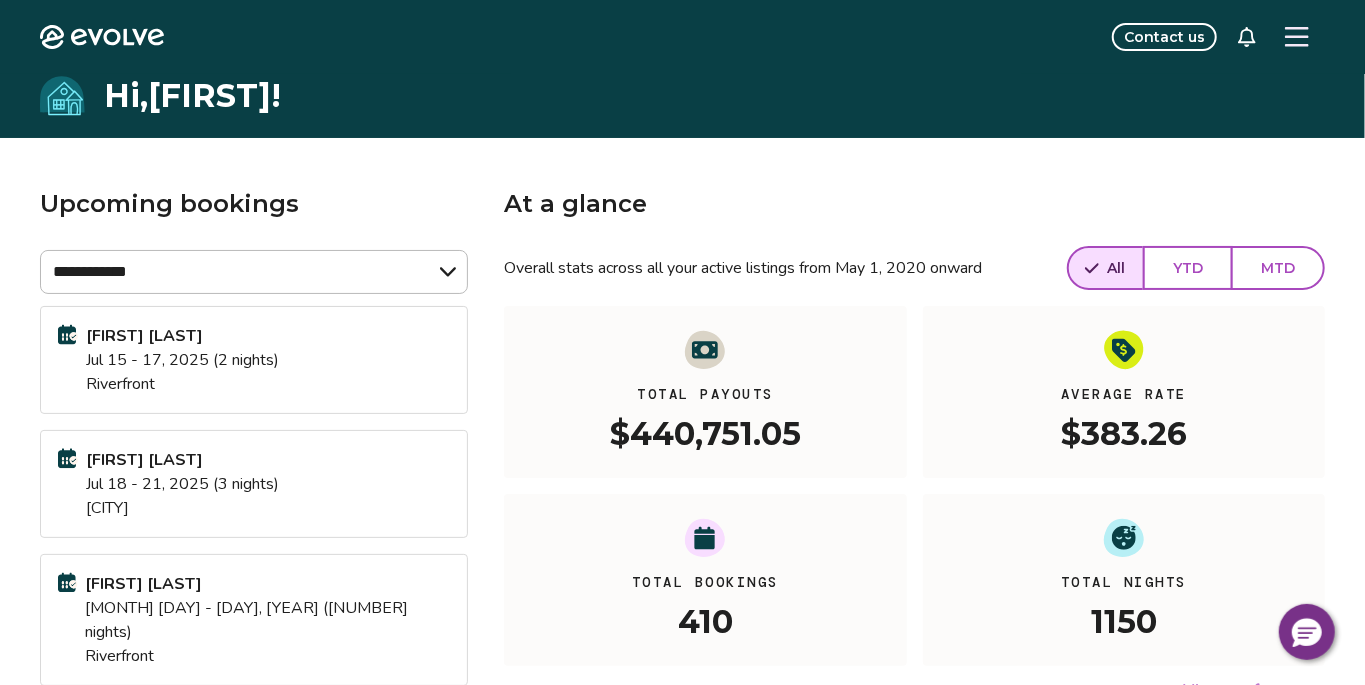 click 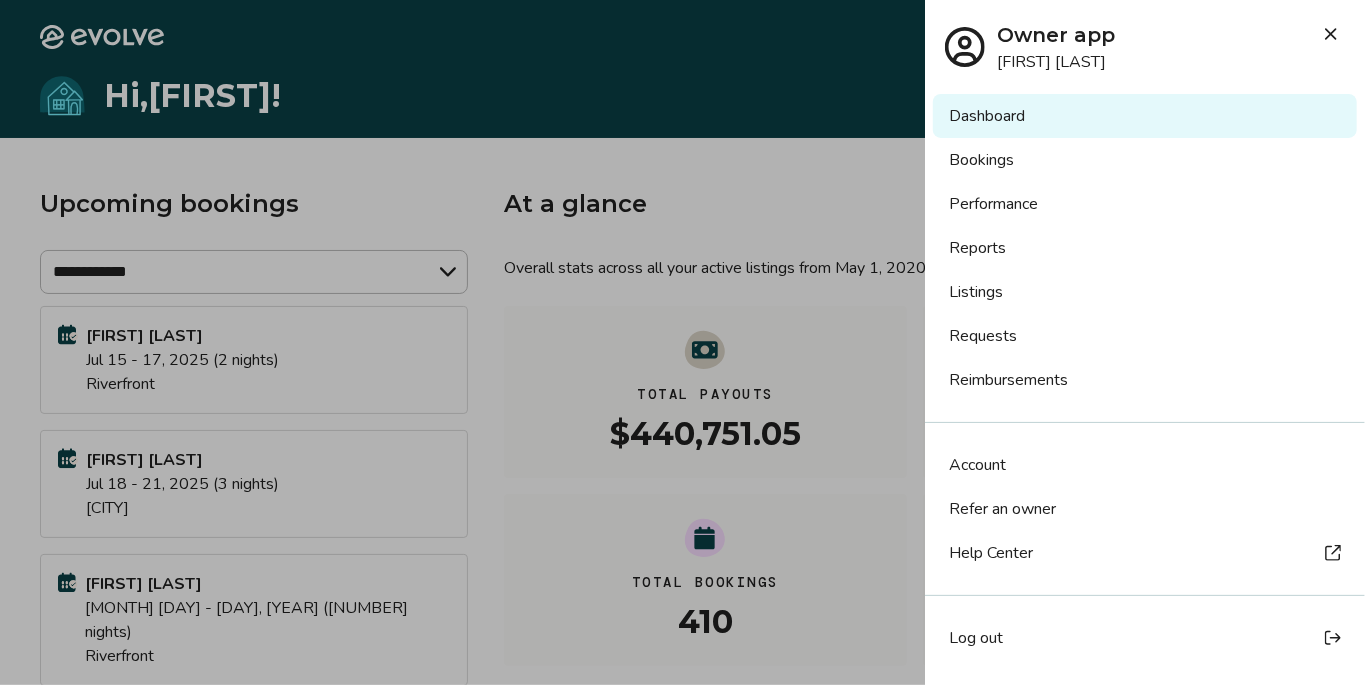 click on "Bookings" at bounding box center (1145, 160) 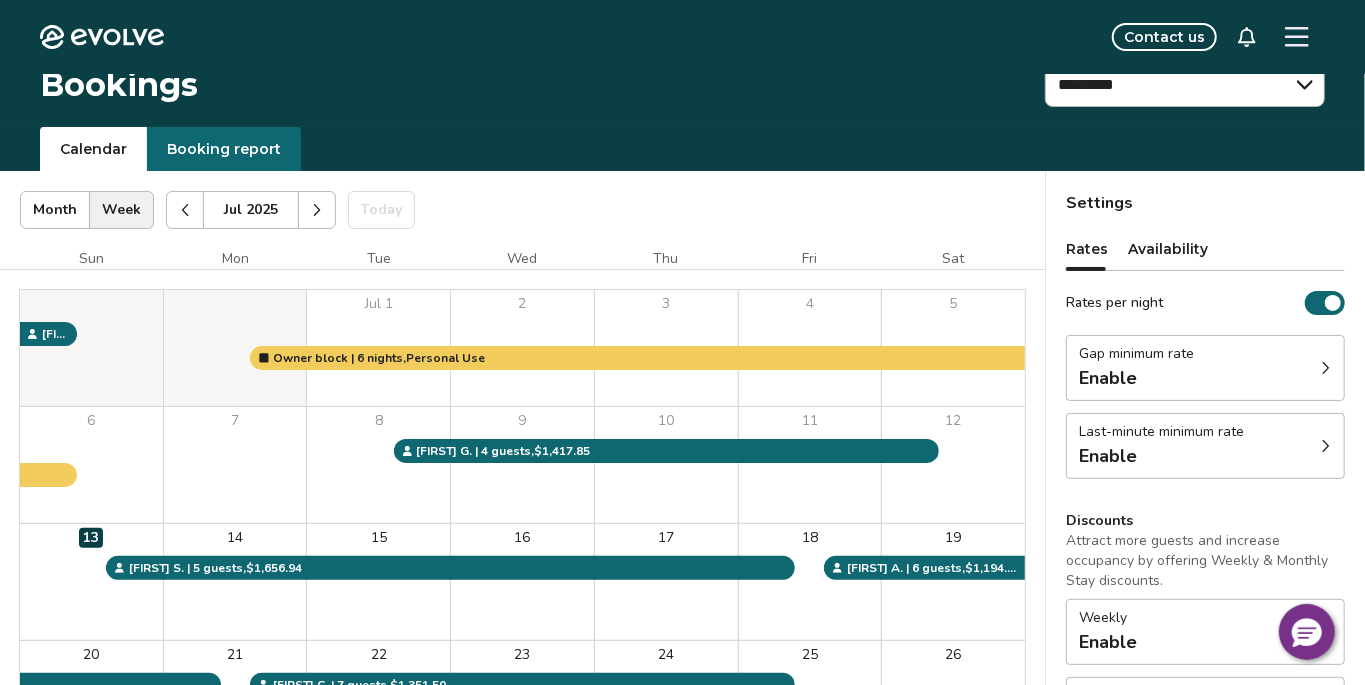 scroll, scrollTop: 0, scrollLeft: 0, axis: both 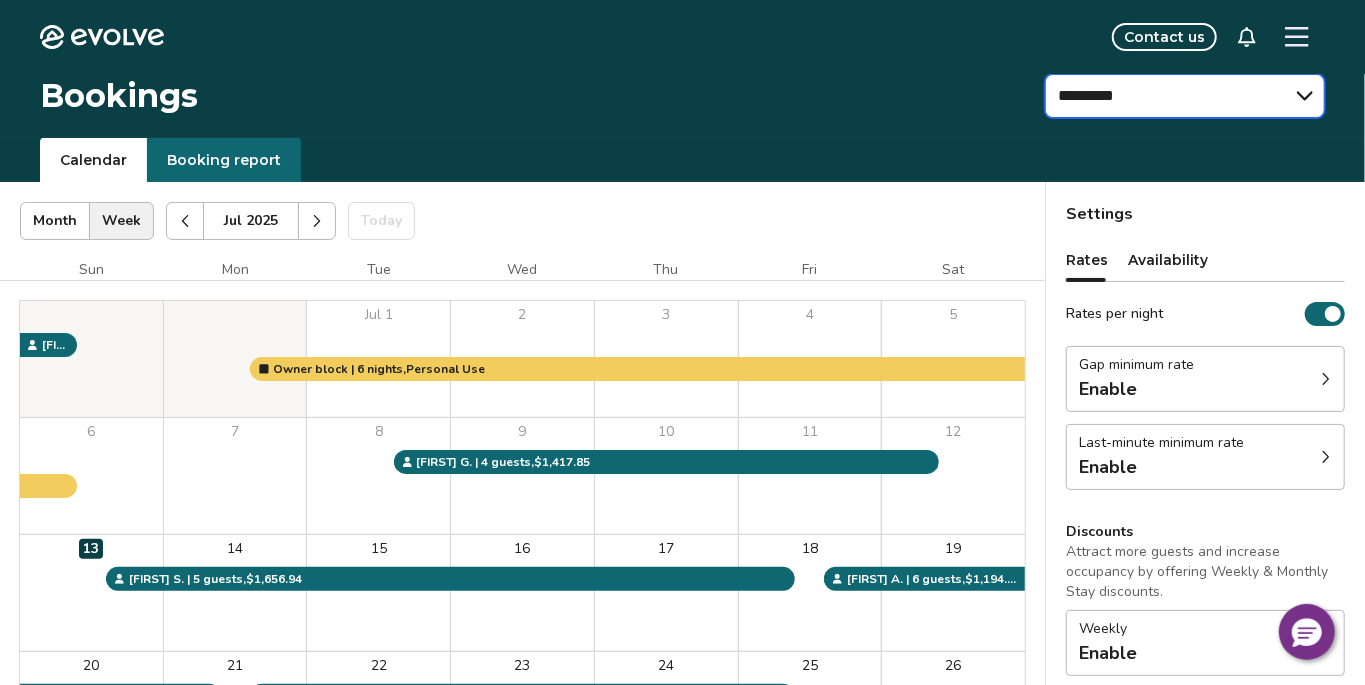 click on "**********" at bounding box center [1185, 96] 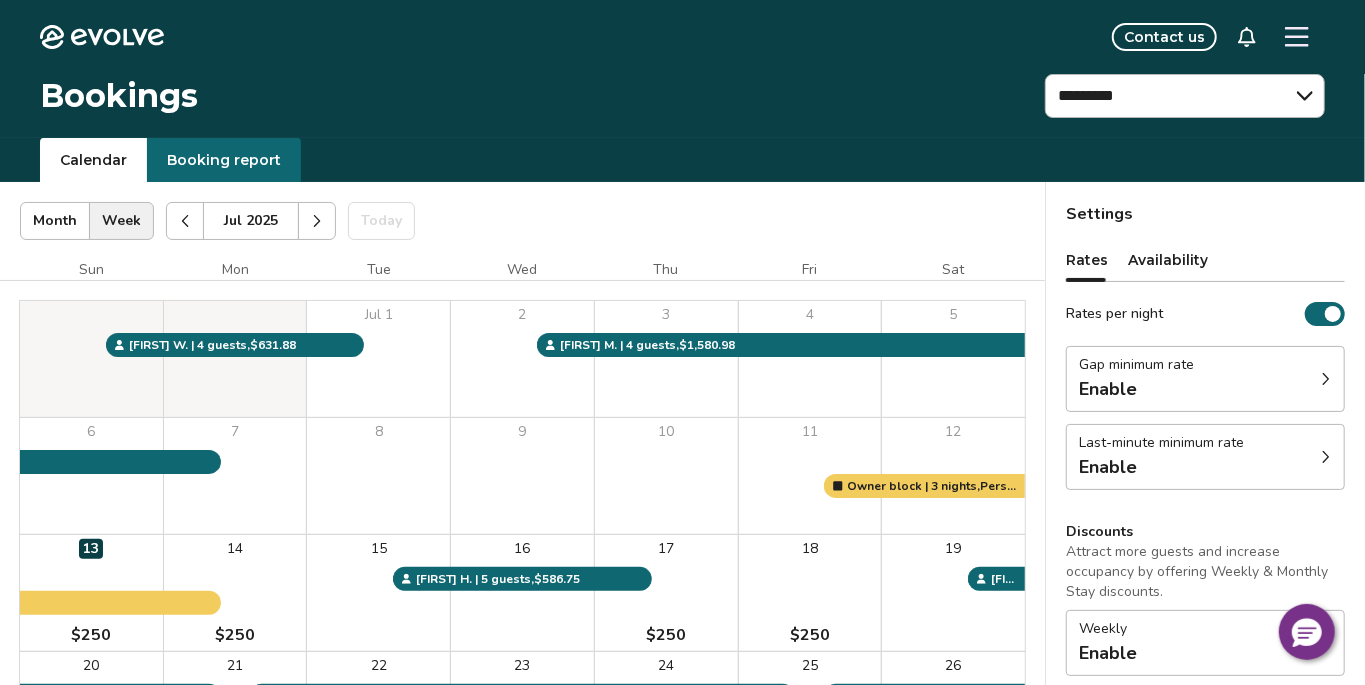 click 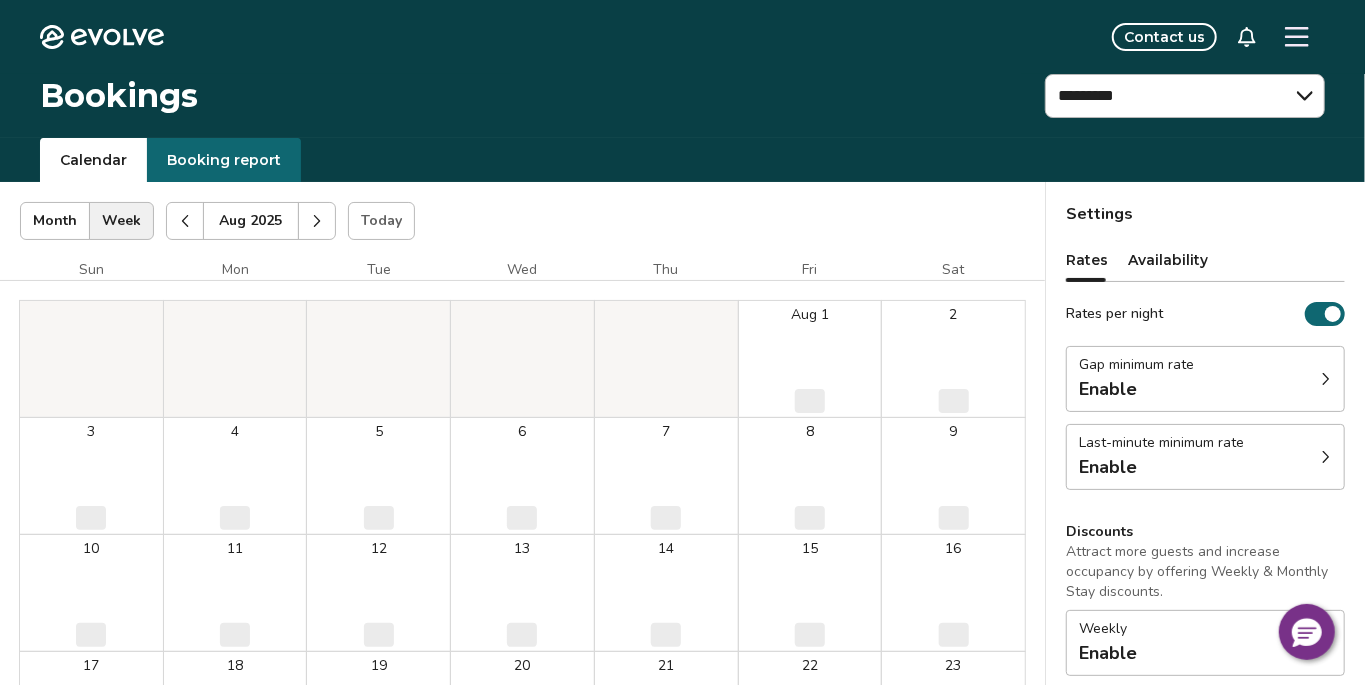 click at bounding box center (317, 221) 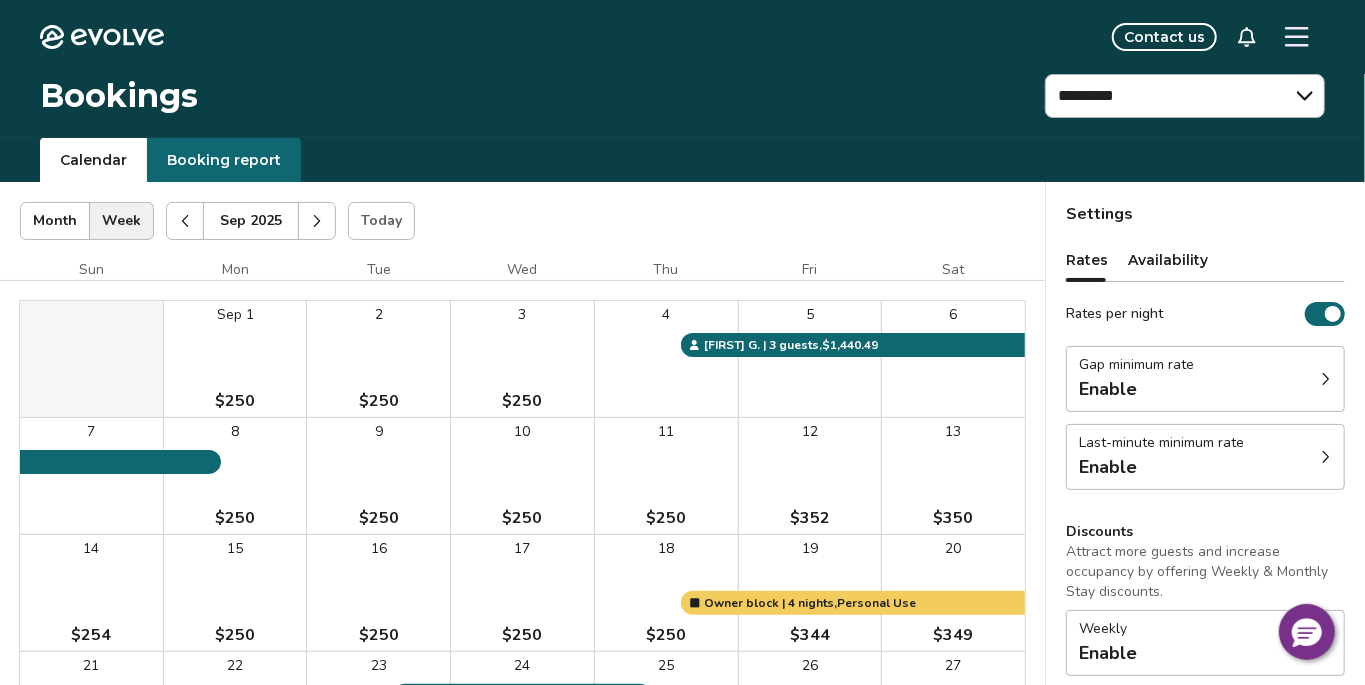 click at bounding box center [317, 221] 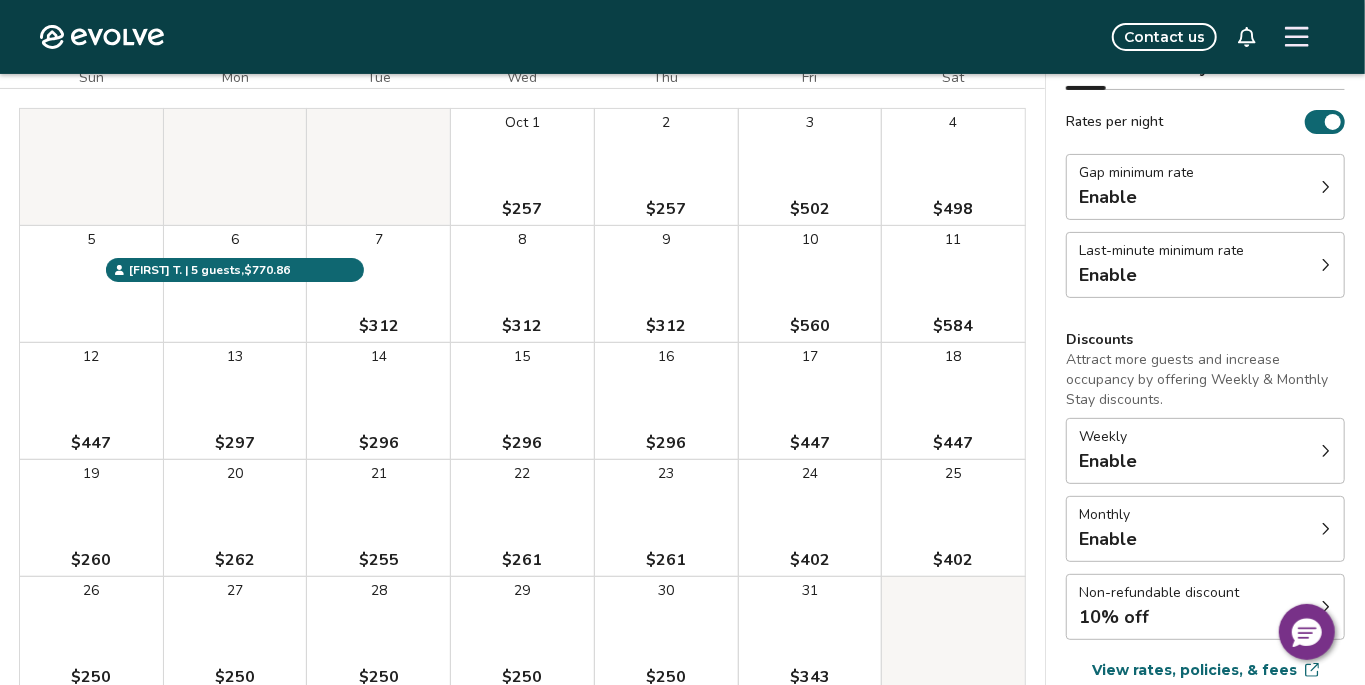 scroll, scrollTop: 226, scrollLeft: 0, axis: vertical 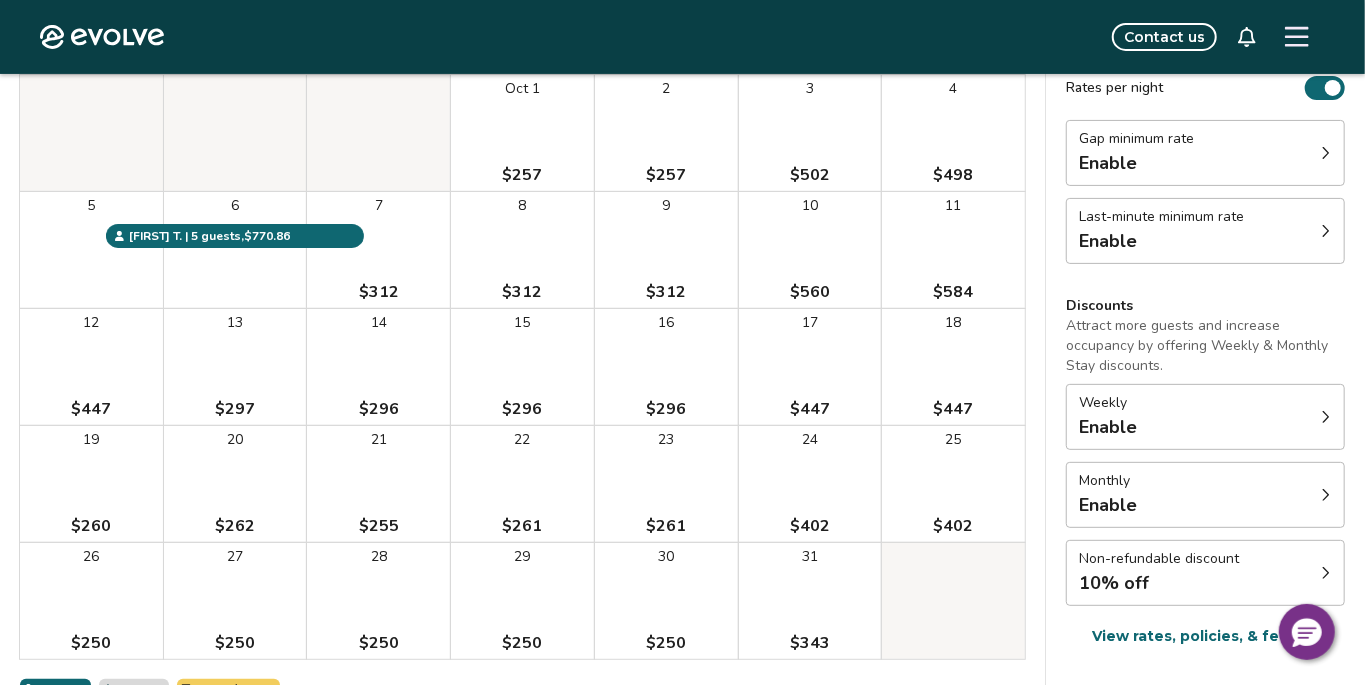 click on "10 $560" at bounding box center (810, 250) 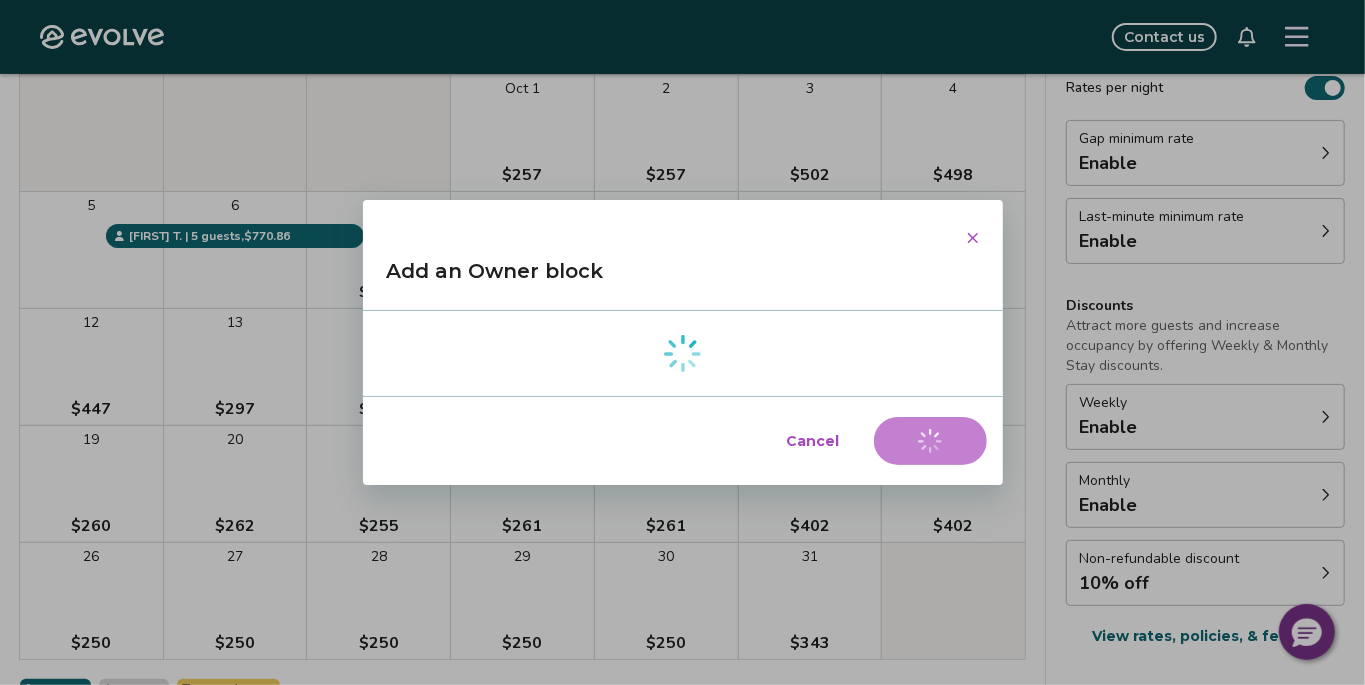 select on "**********" 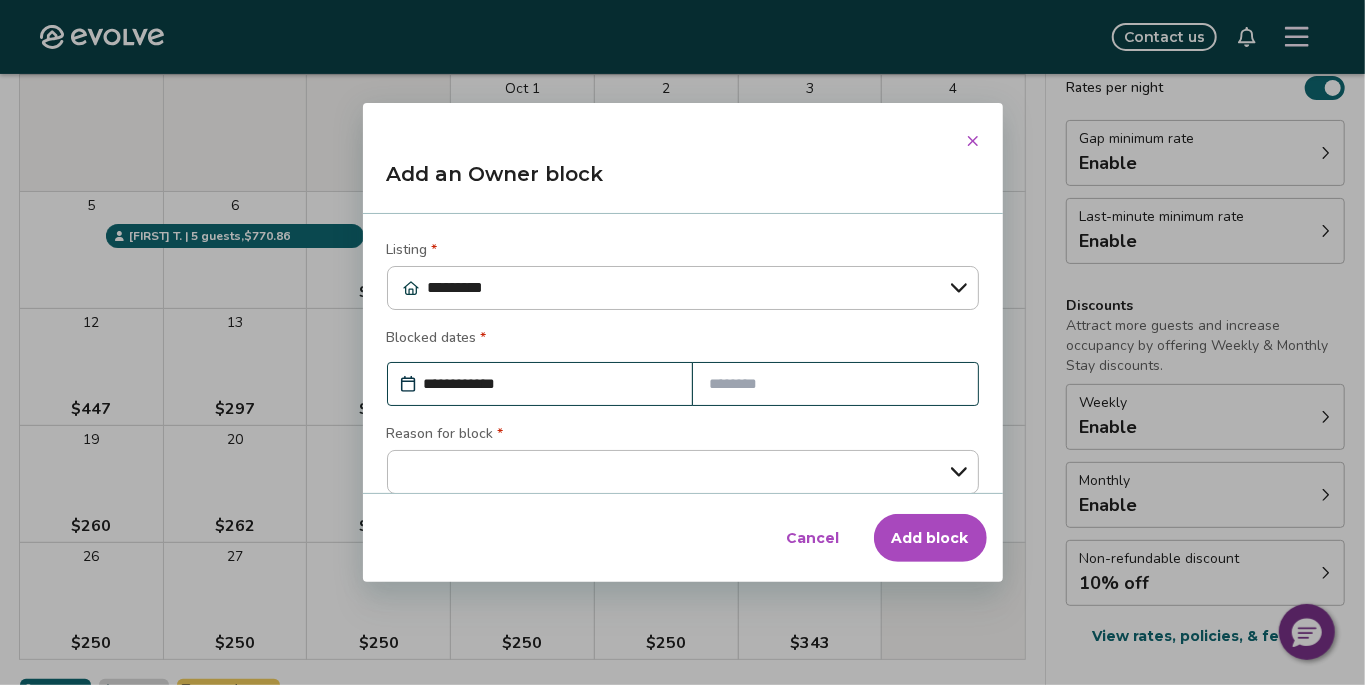 click at bounding box center [835, 384] 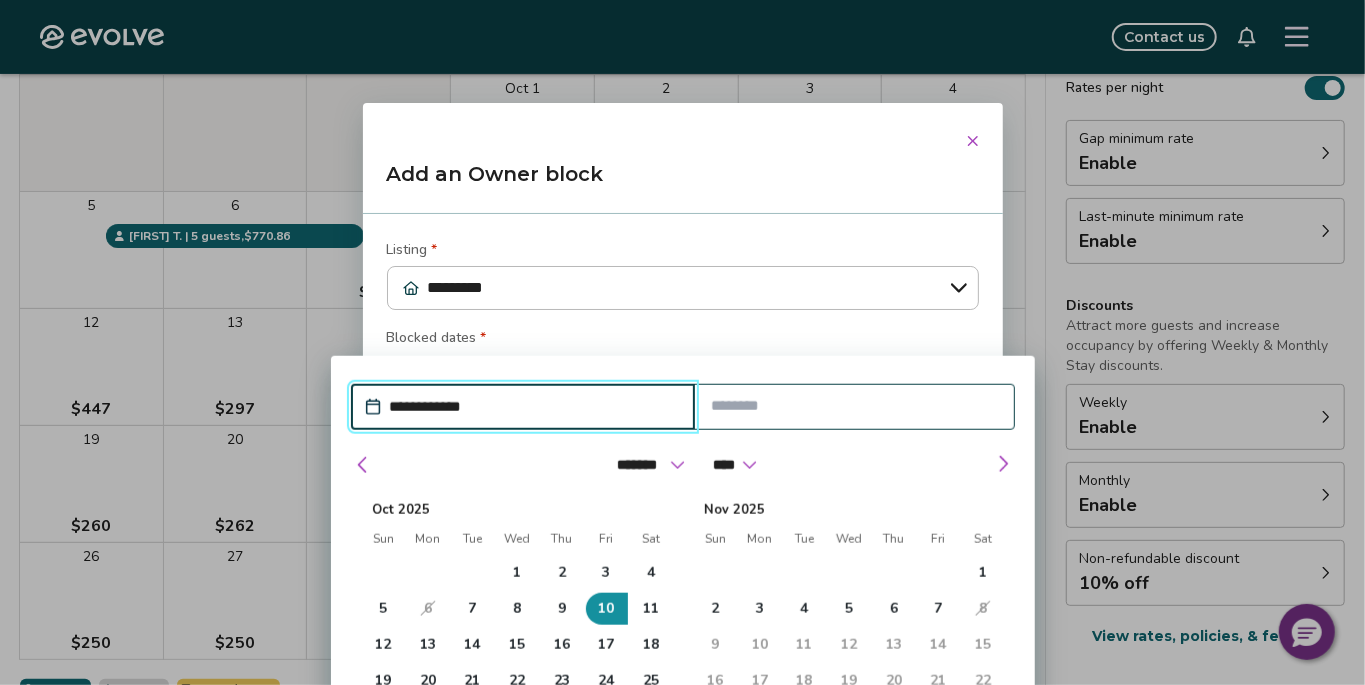 click on "12" at bounding box center (383, 644) 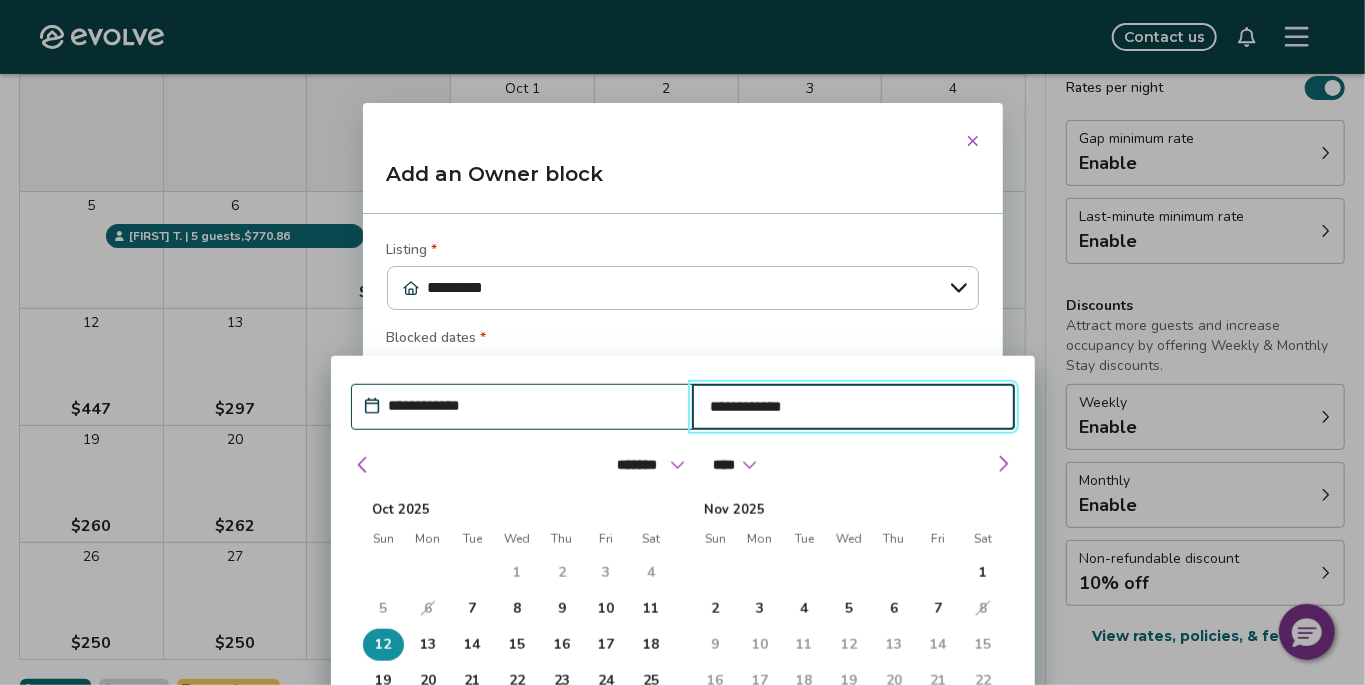 click on "13" at bounding box center [427, 644] 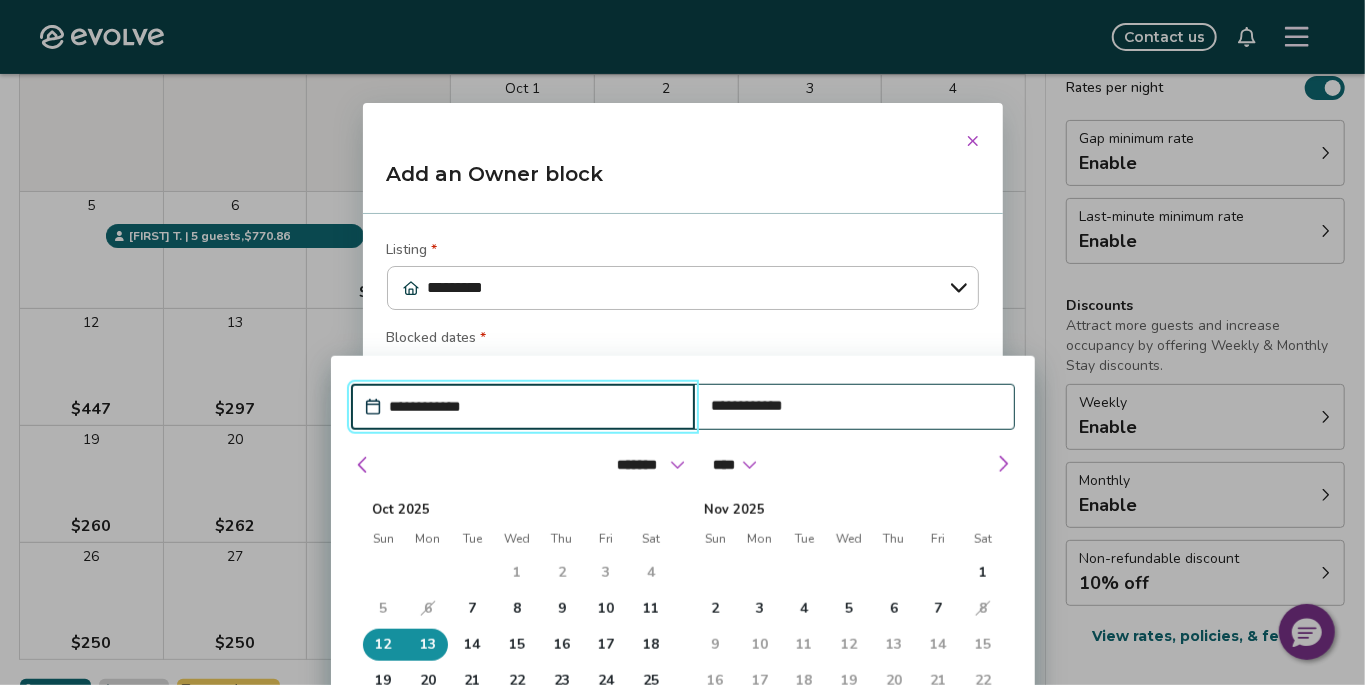click on "10" at bounding box center (606, 608) 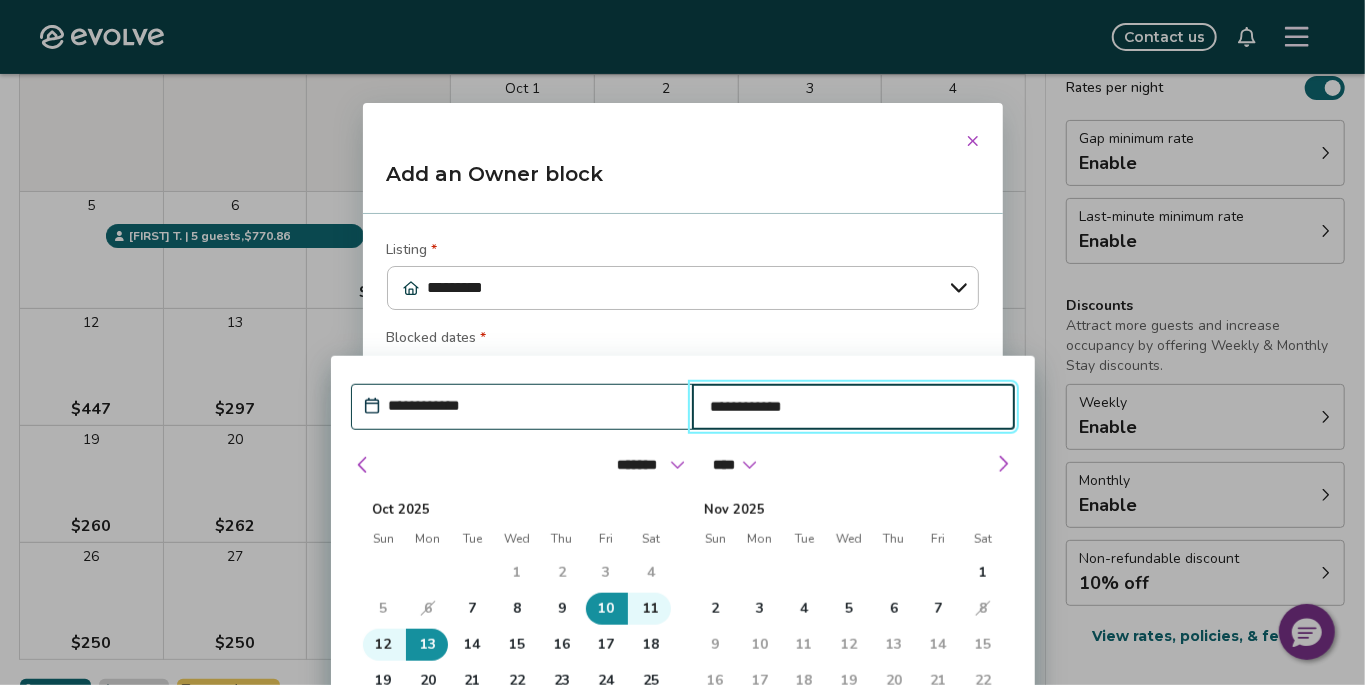 click on "13" at bounding box center (427, 644) 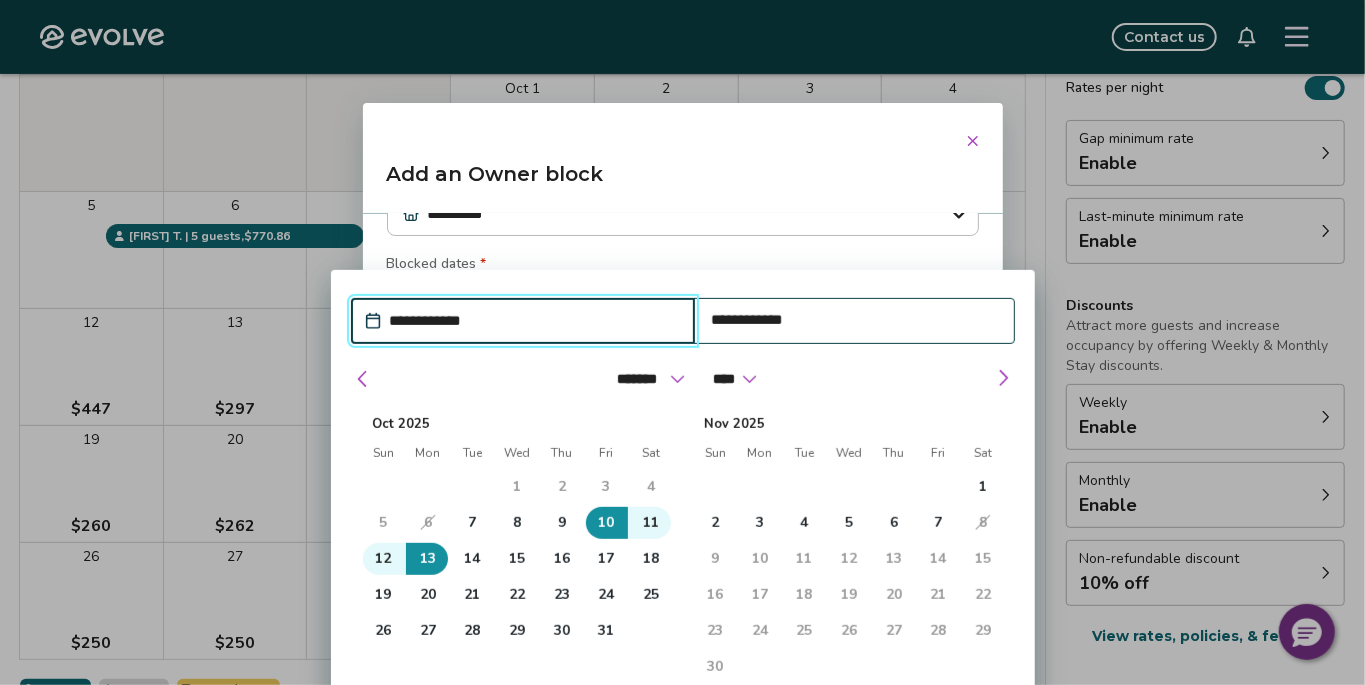 scroll, scrollTop: 88, scrollLeft: 0, axis: vertical 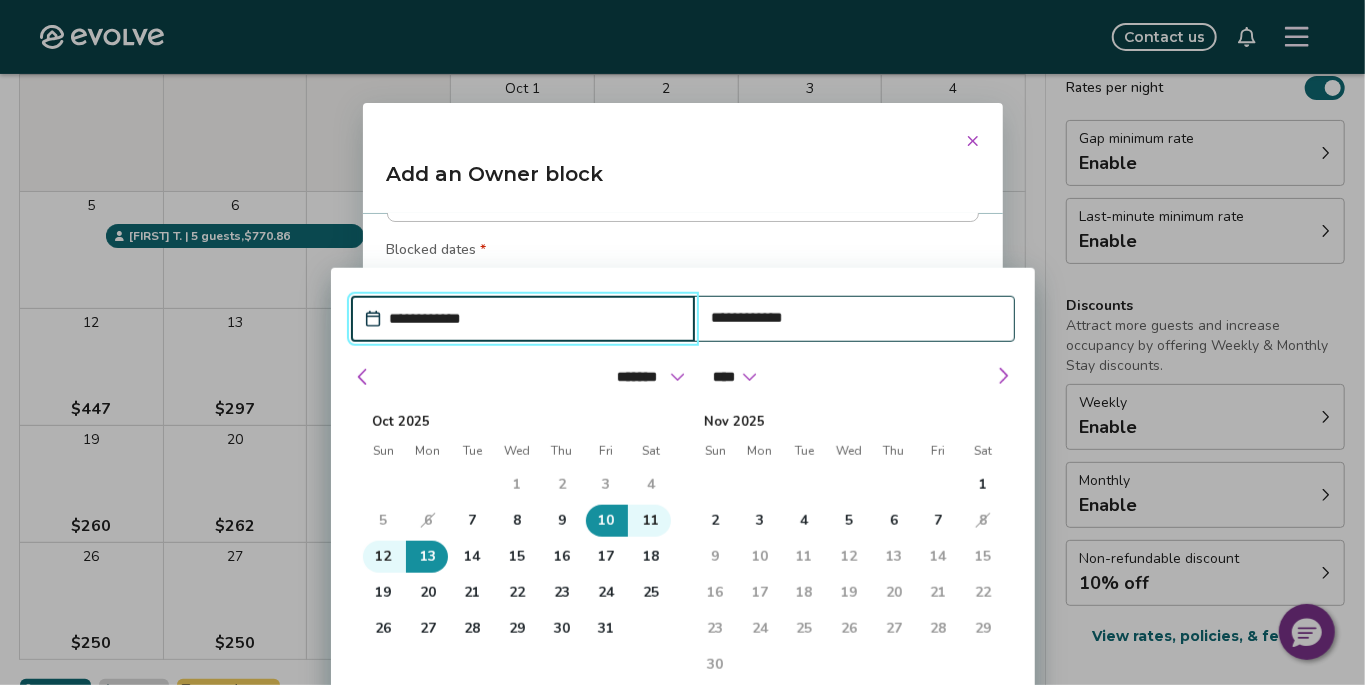 click on "Blocked dates   *" at bounding box center (683, 252) 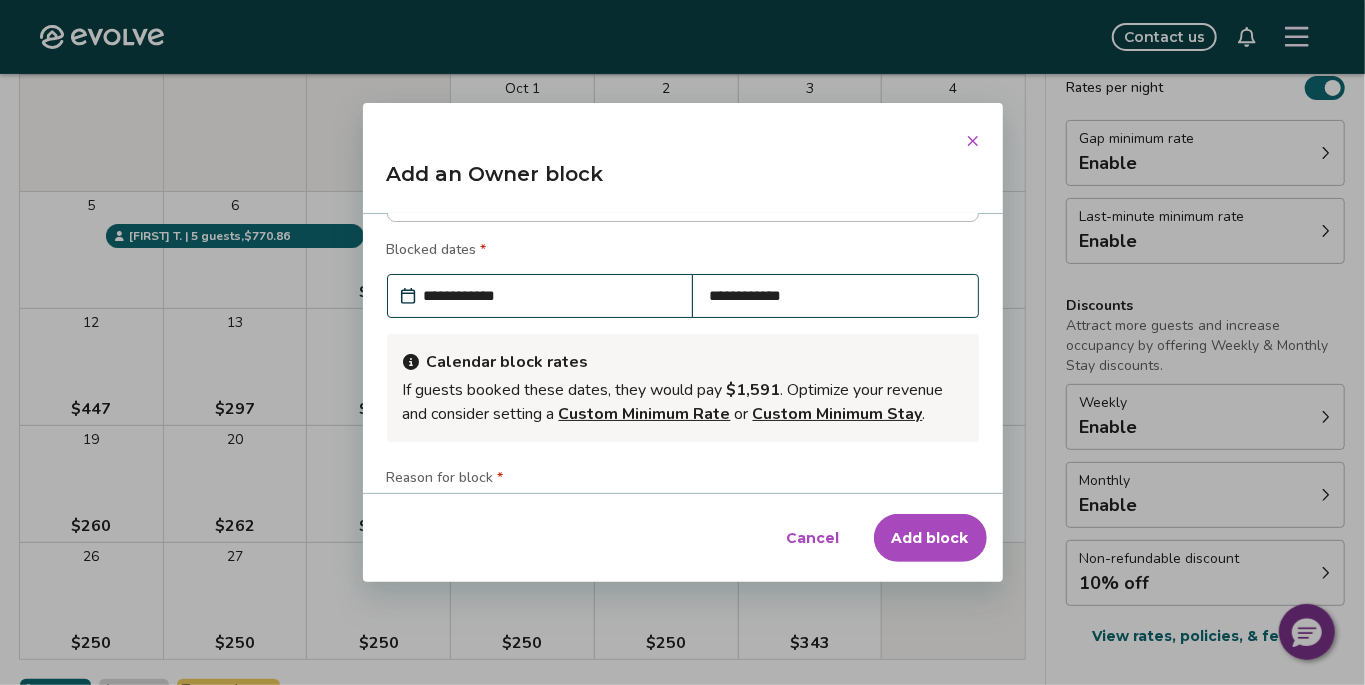 click on "Reason for block   *" at bounding box center [683, 480] 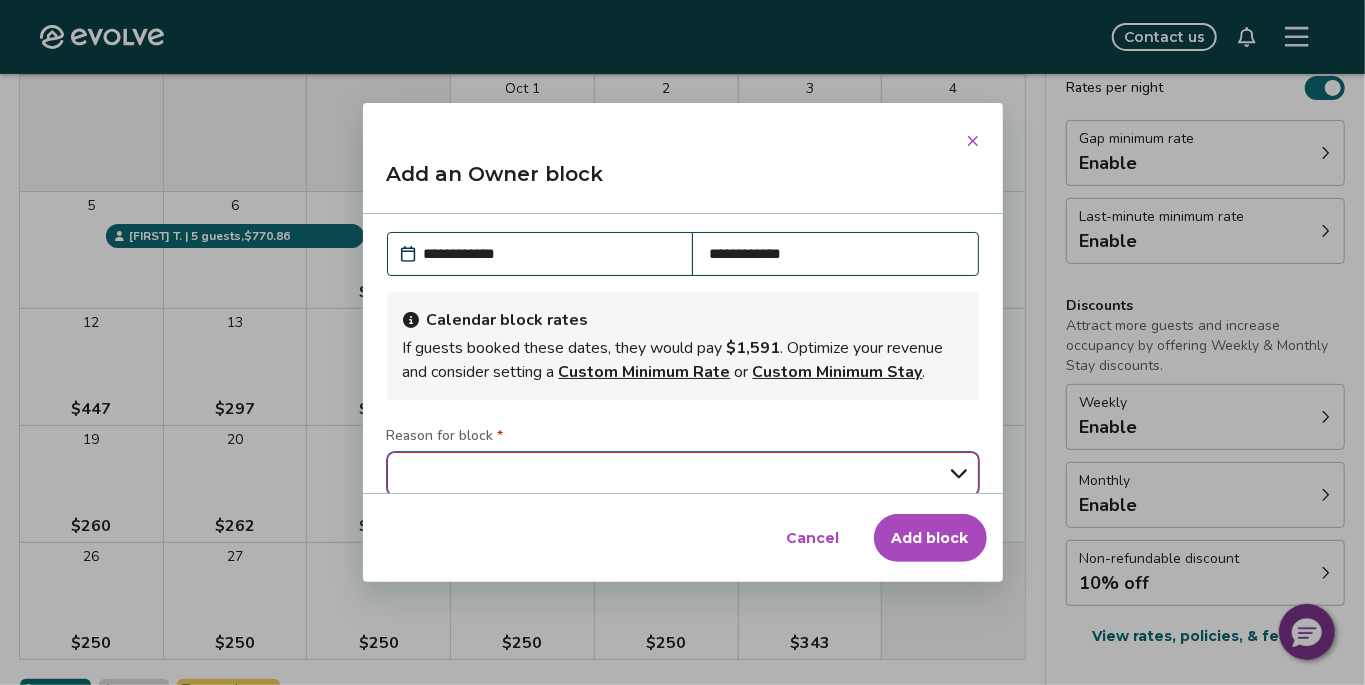click on "**********" at bounding box center [683, 474] 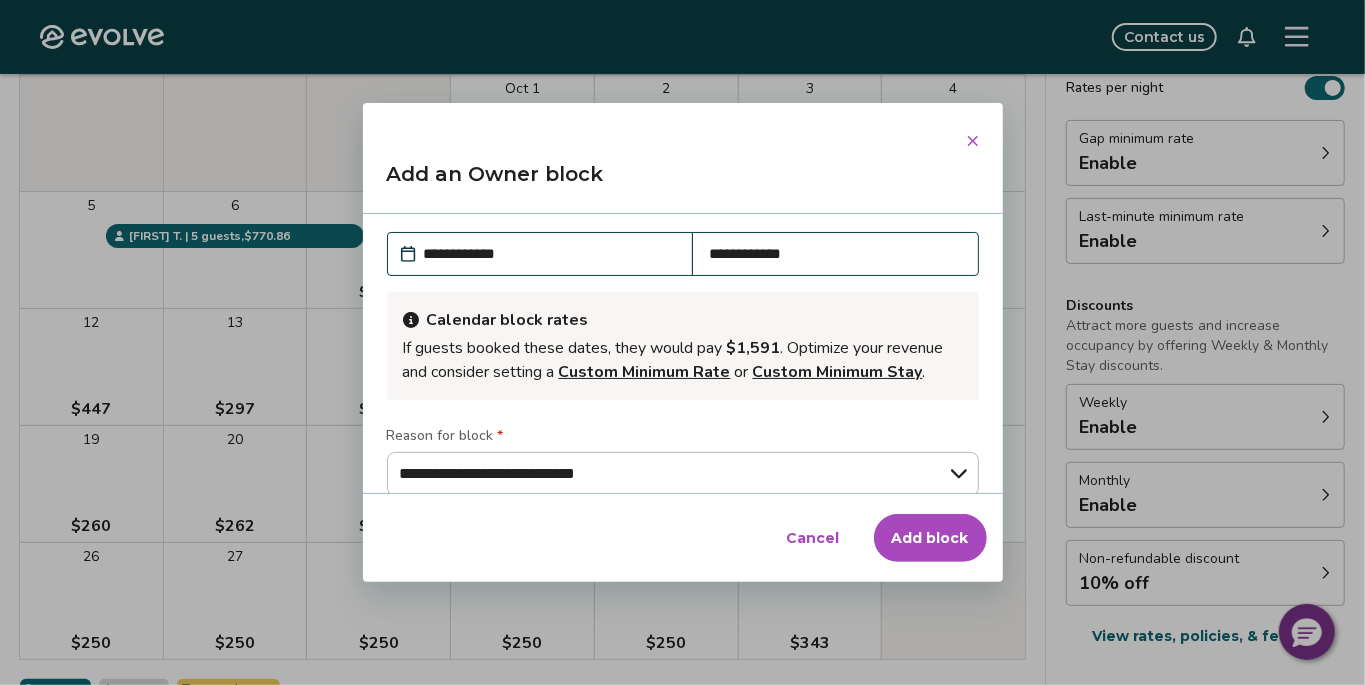 click on "Add block" at bounding box center (930, 538) 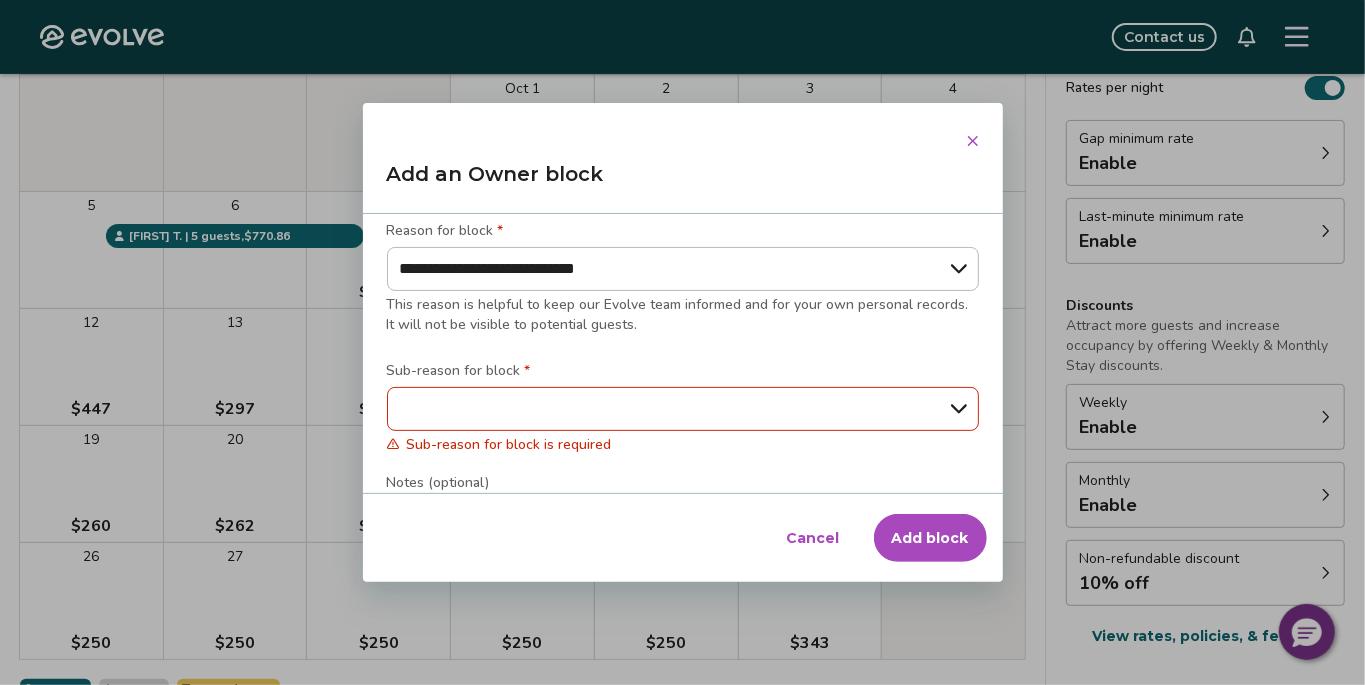 scroll, scrollTop: 332, scrollLeft: 0, axis: vertical 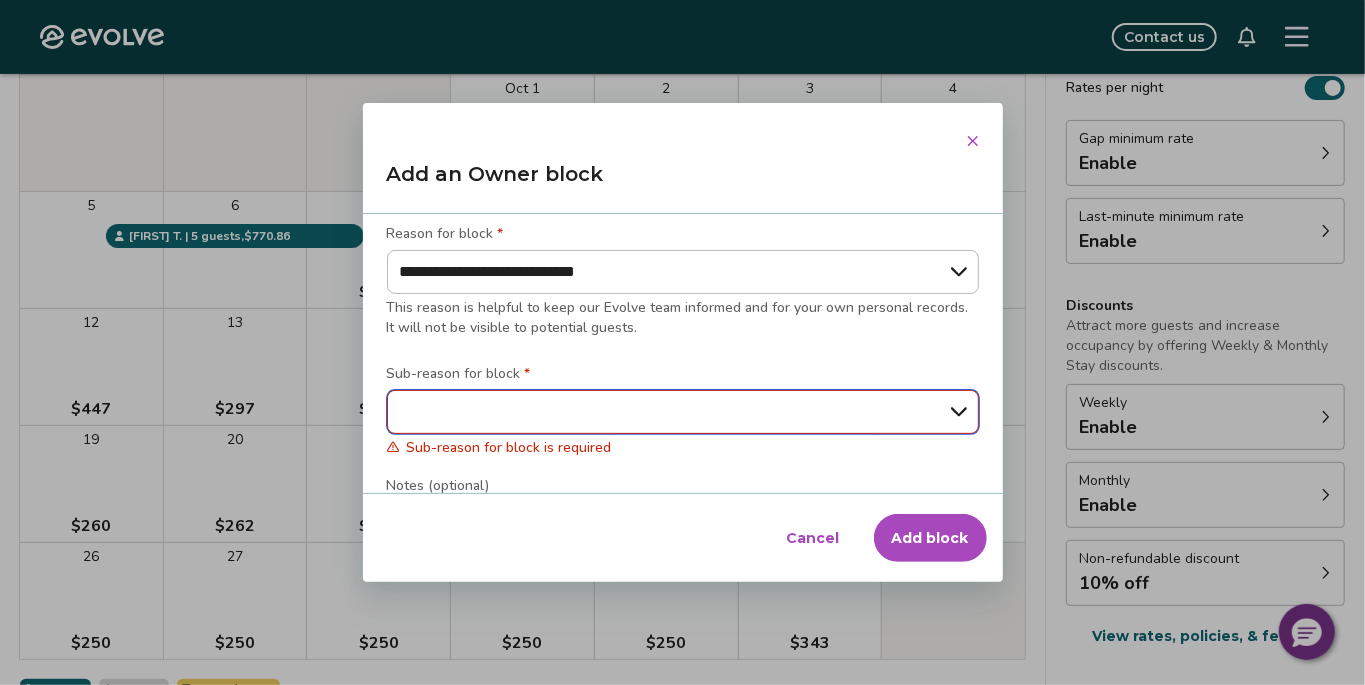 click on "**********" at bounding box center (683, 412) 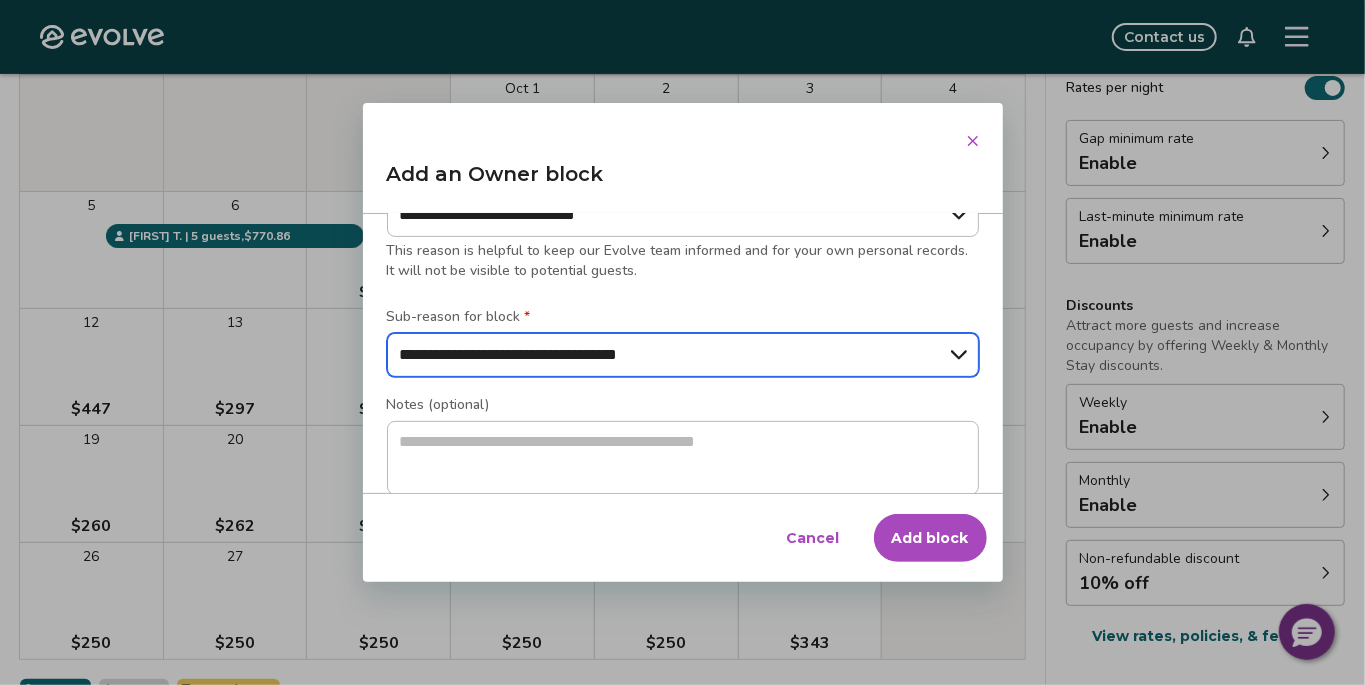 scroll, scrollTop: 412, scrollLeft: 0, axis: vertical 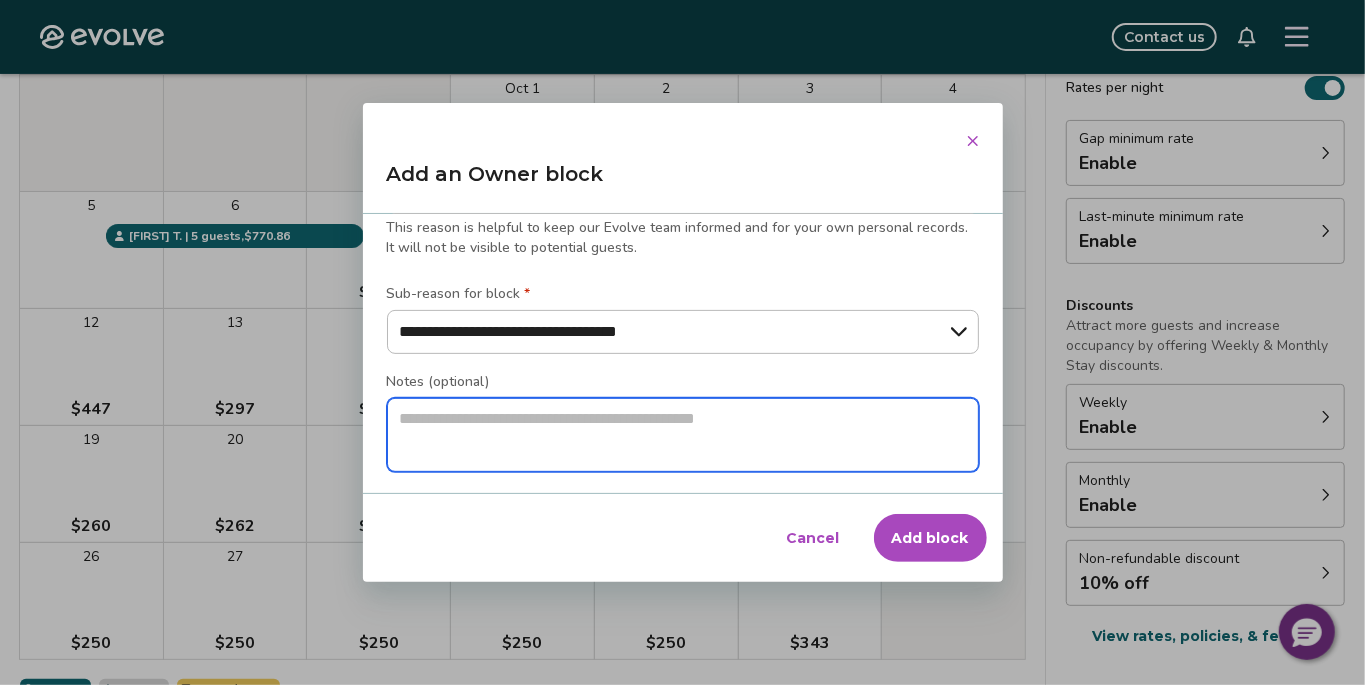 click at bounding box center (683, 435) 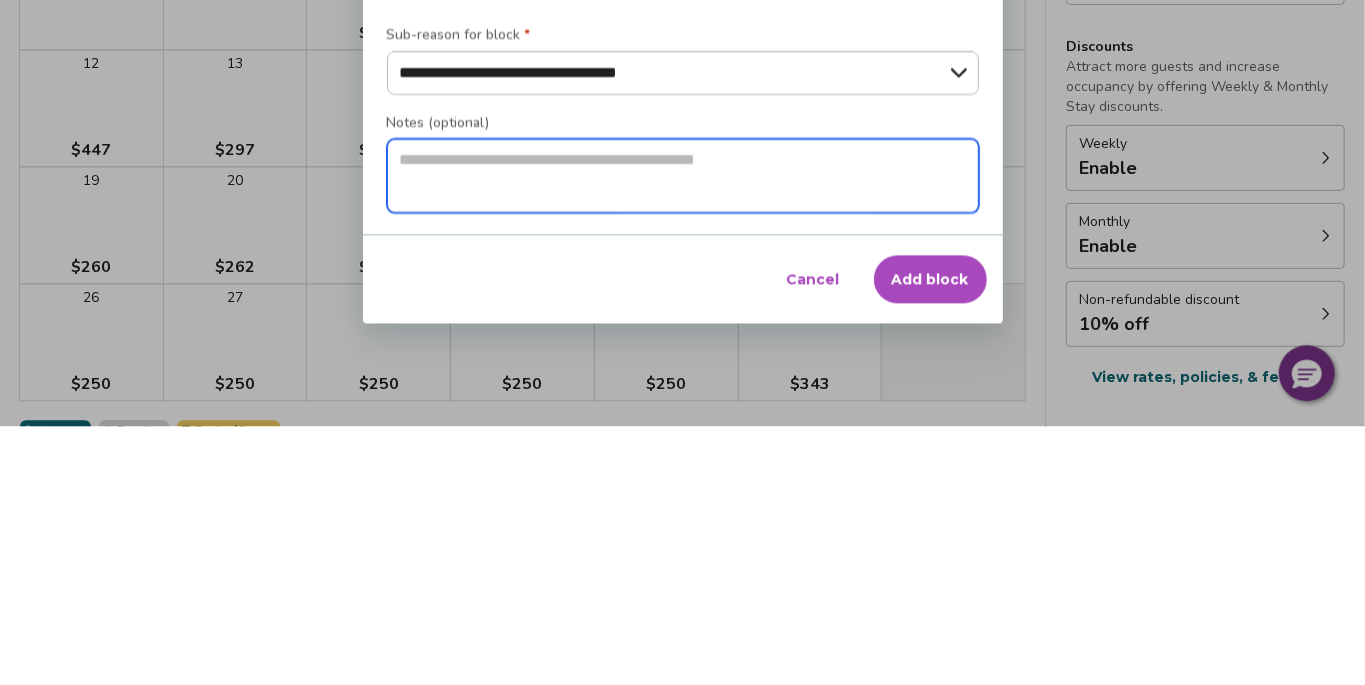 scroll, scrollTop: 226, scrollLeft: 0, axis: vertical 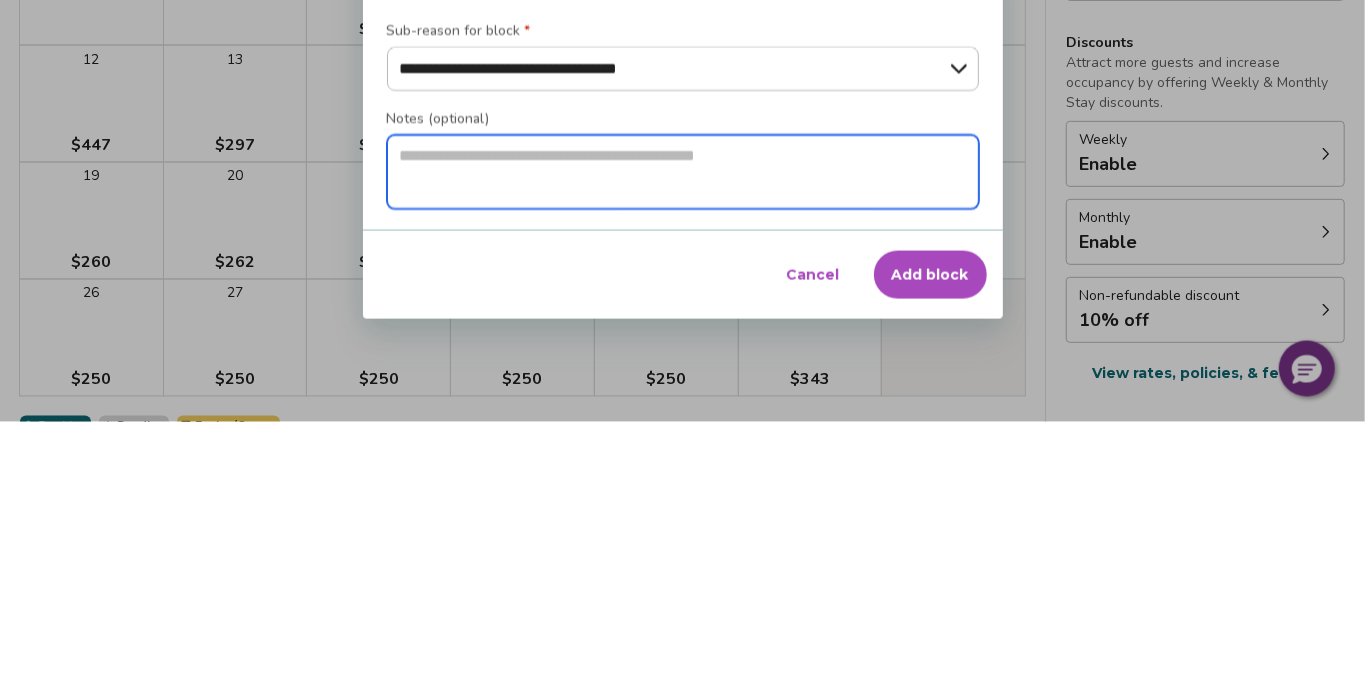 type on "*" 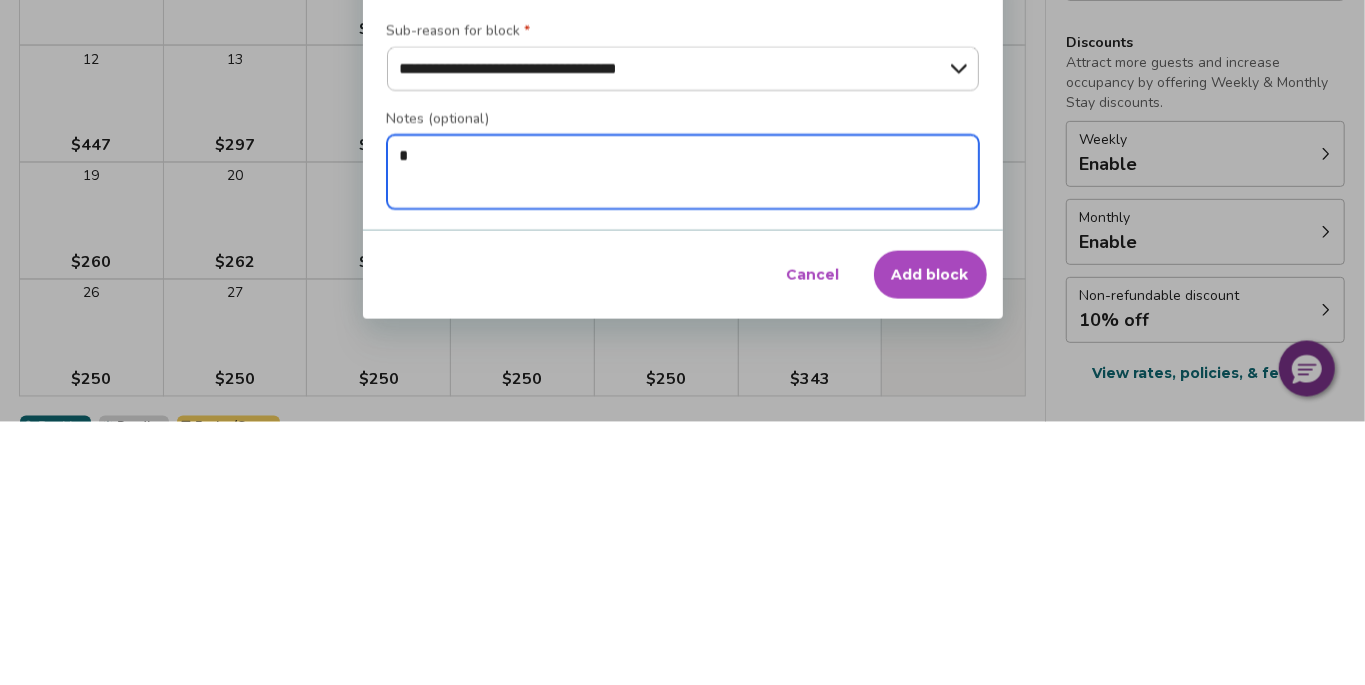 type on "*" 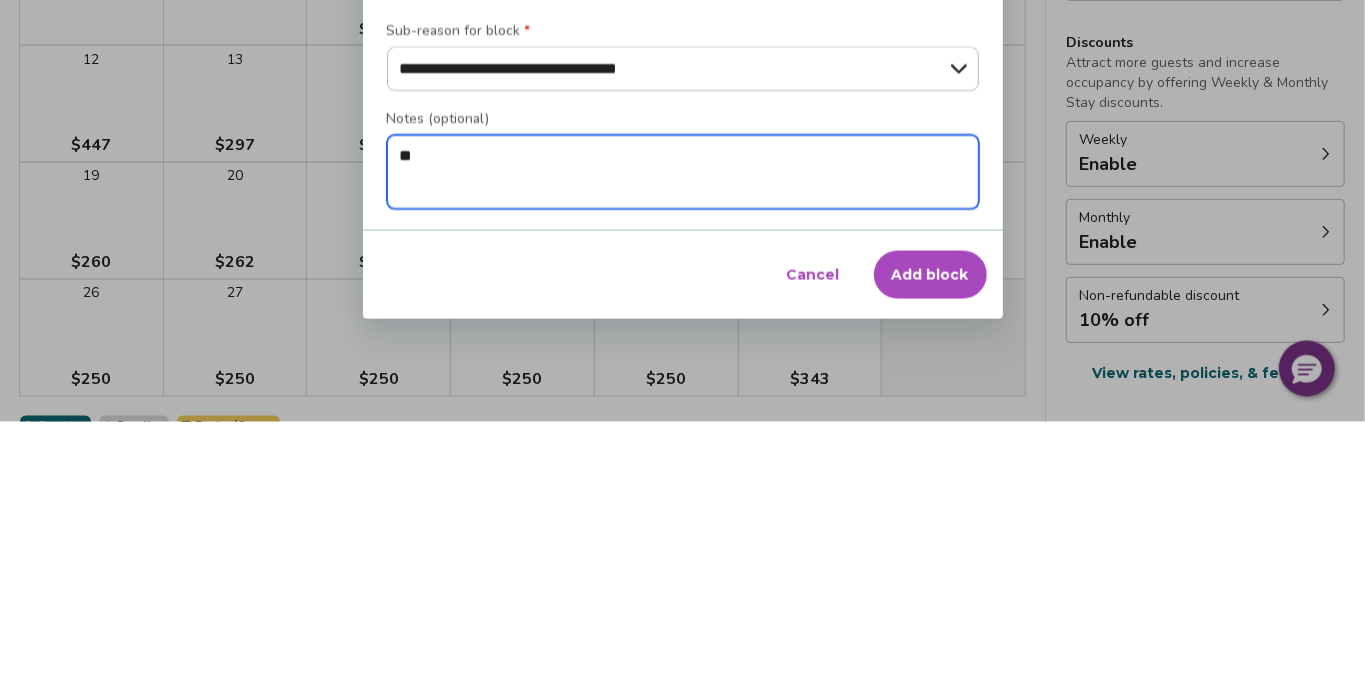 type on "*" 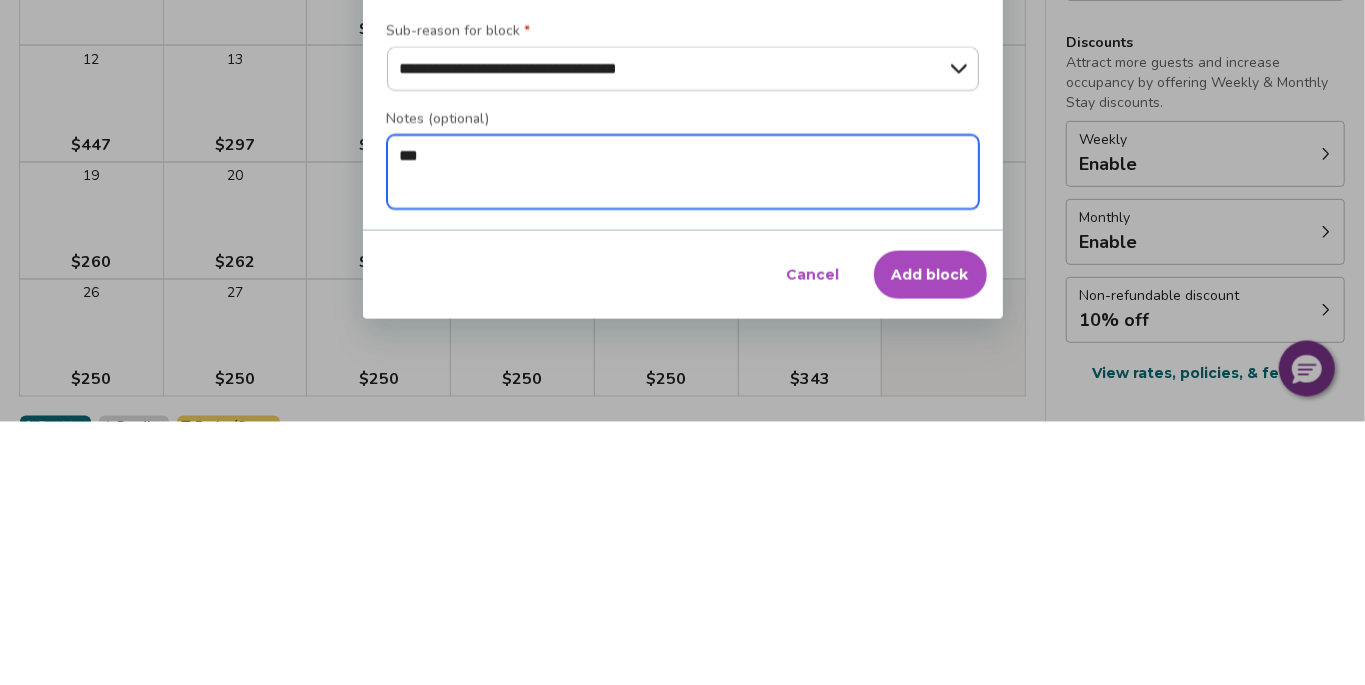 type on "*" 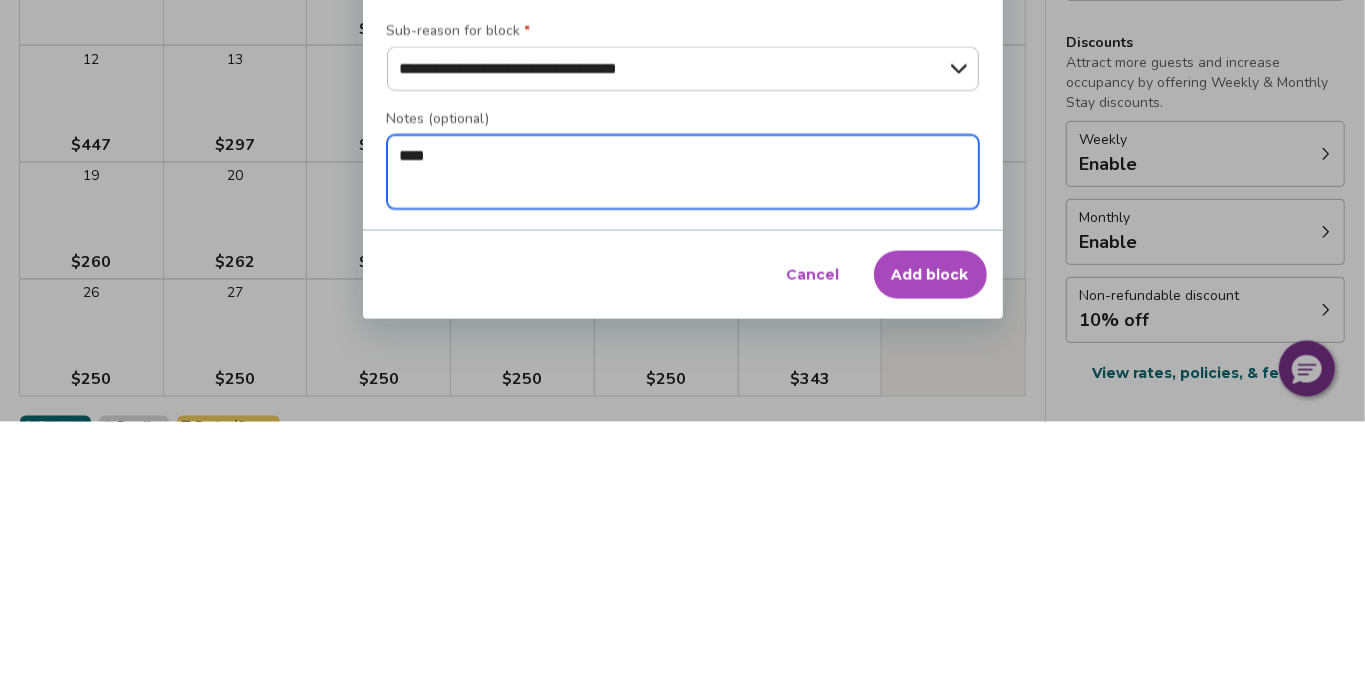 type on "*" 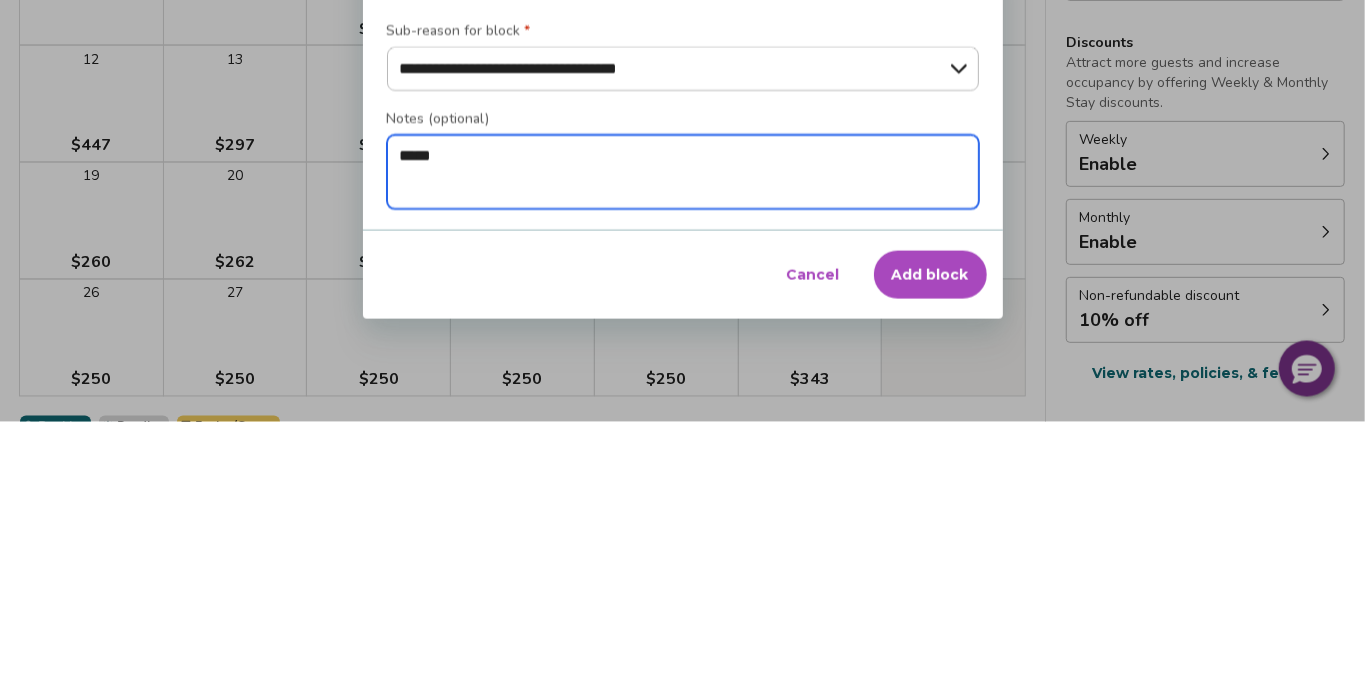 type on "*" 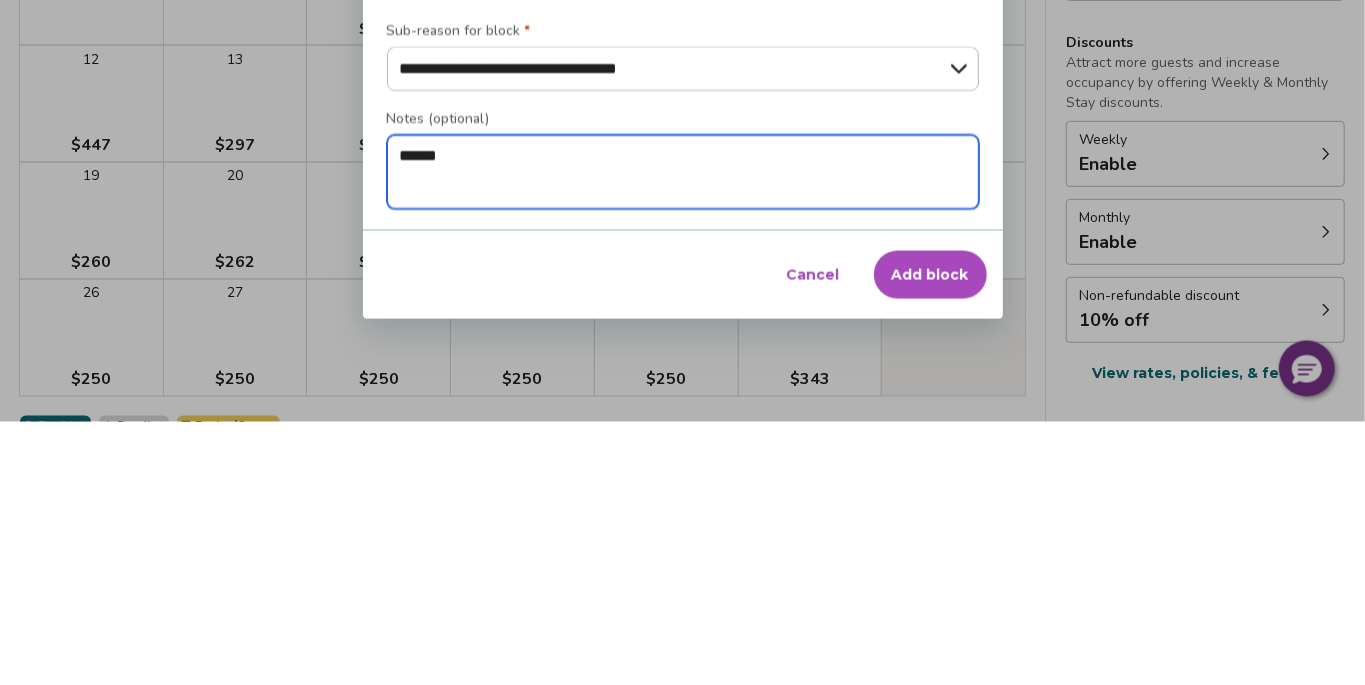 type on "*" 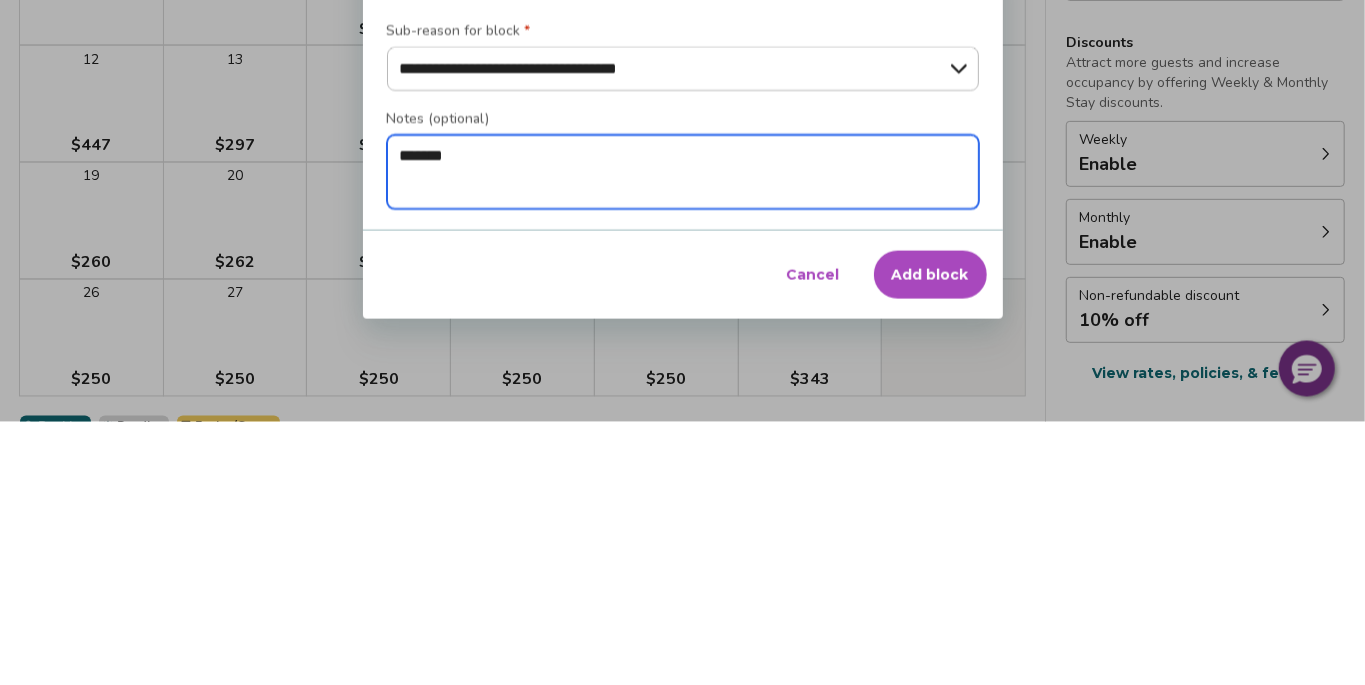 type on "*" 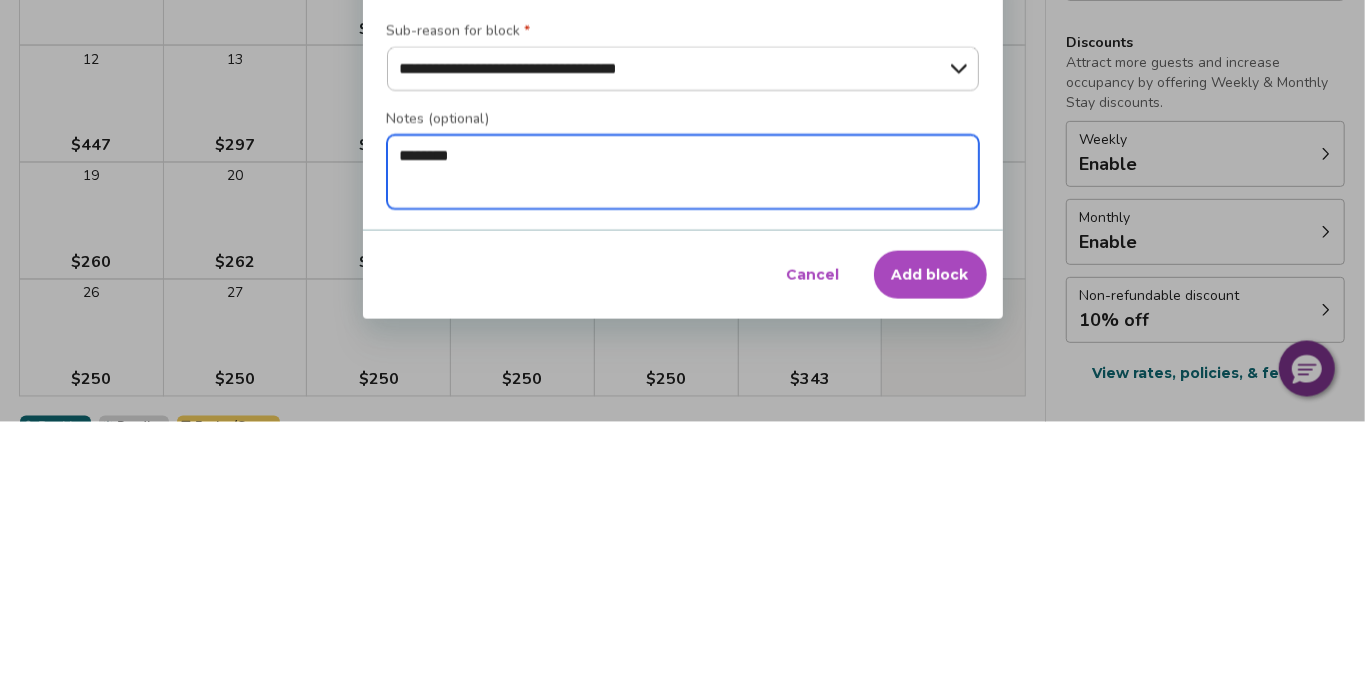 type on "*" 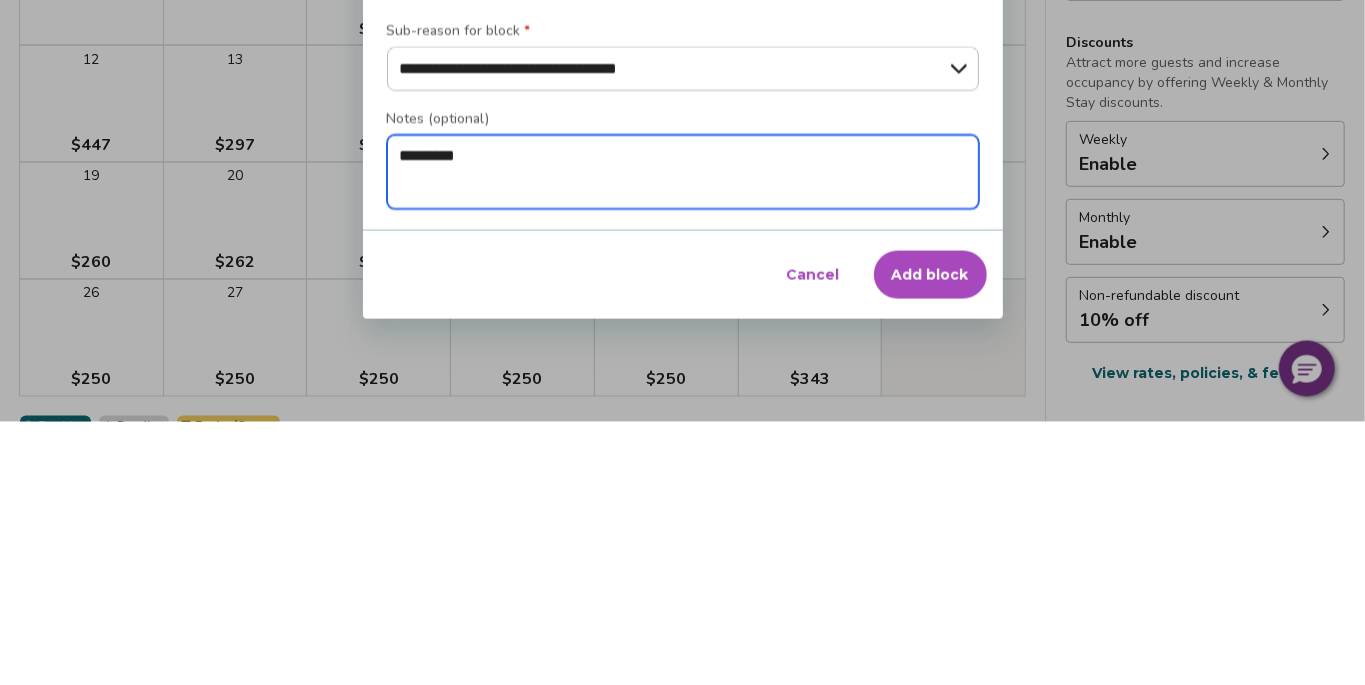 type on "*" 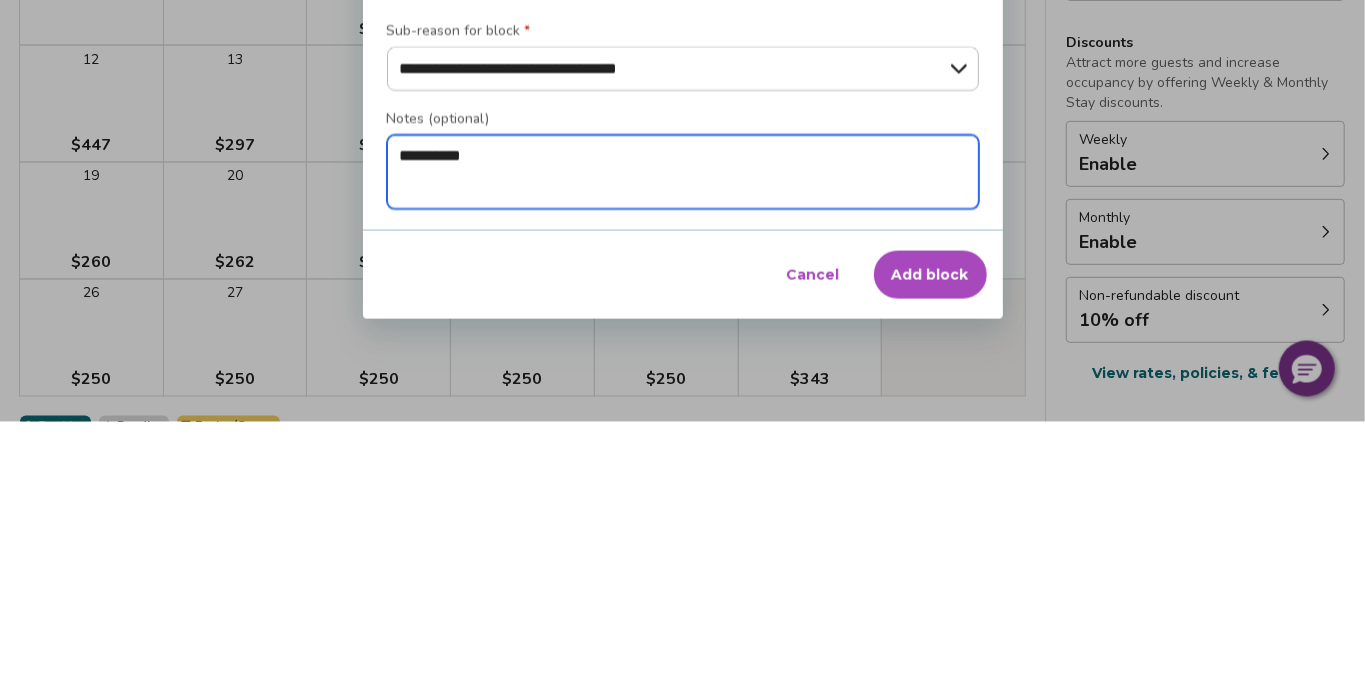 type on "*" 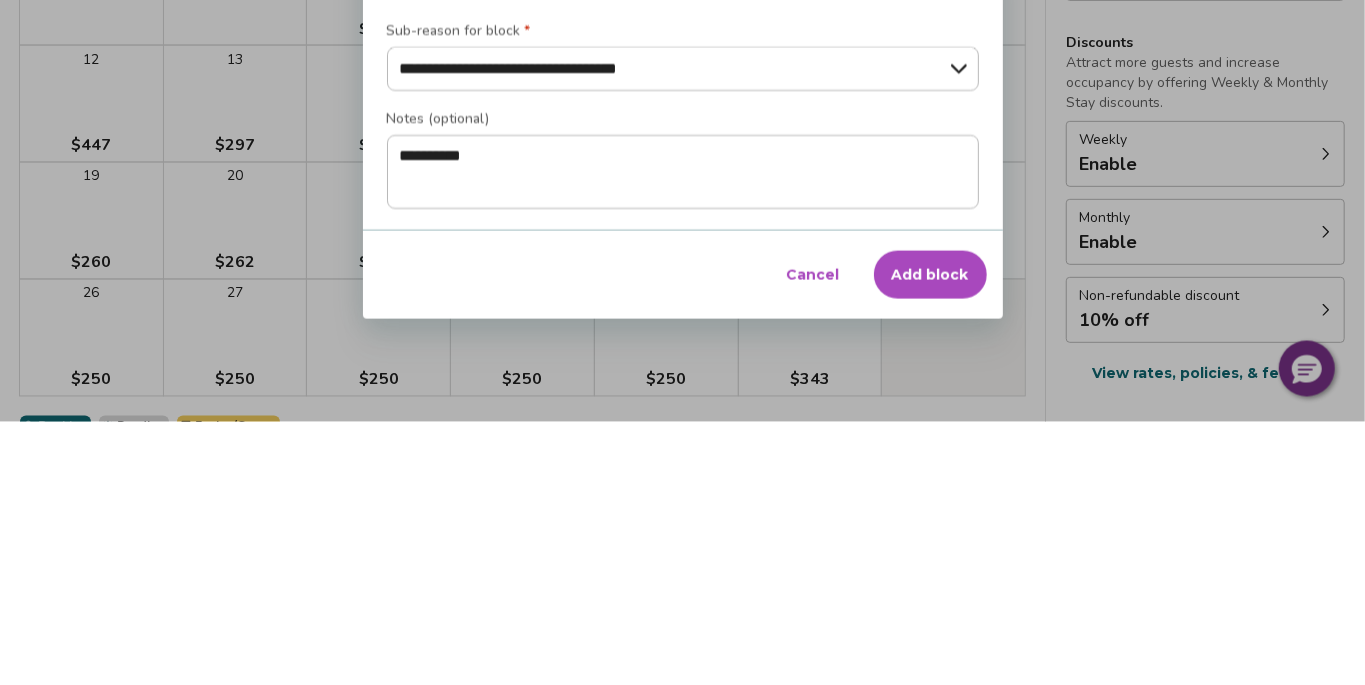 click on "Add block" at bounding box center (930, 538) 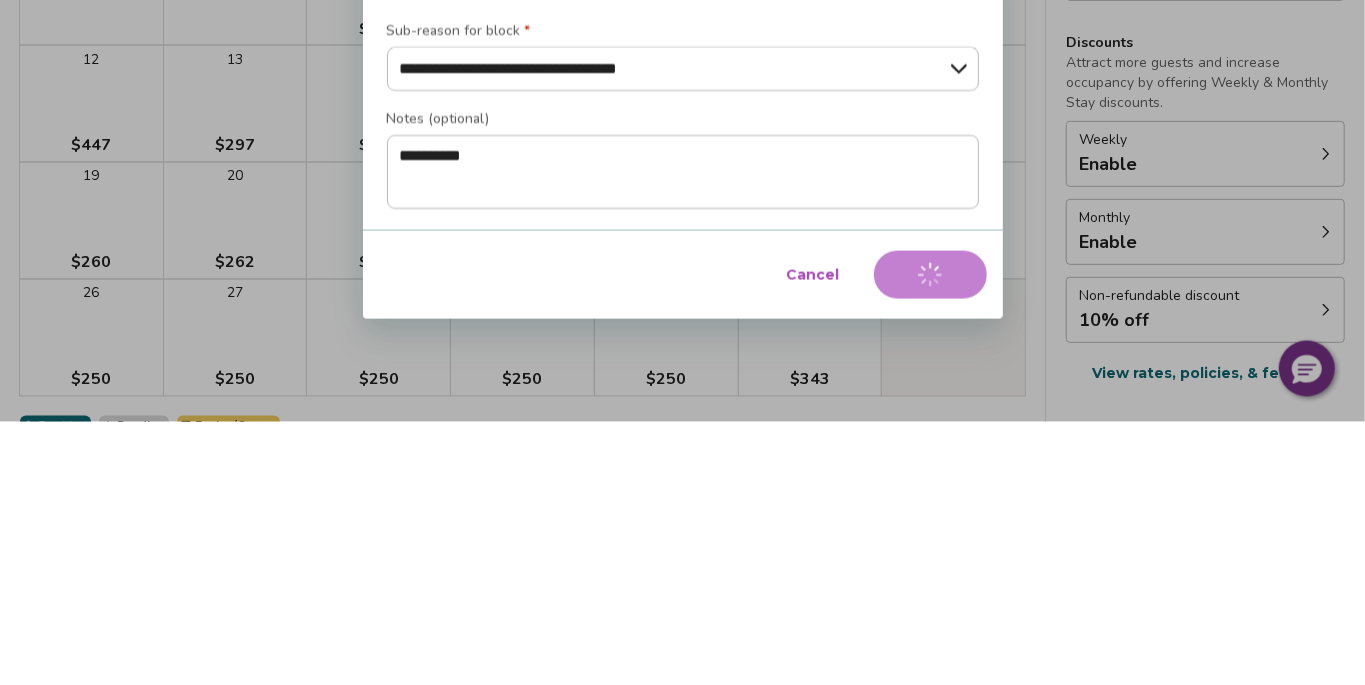 scroll, scrollTop: 226, scrollLeft: 0, axis: vertical 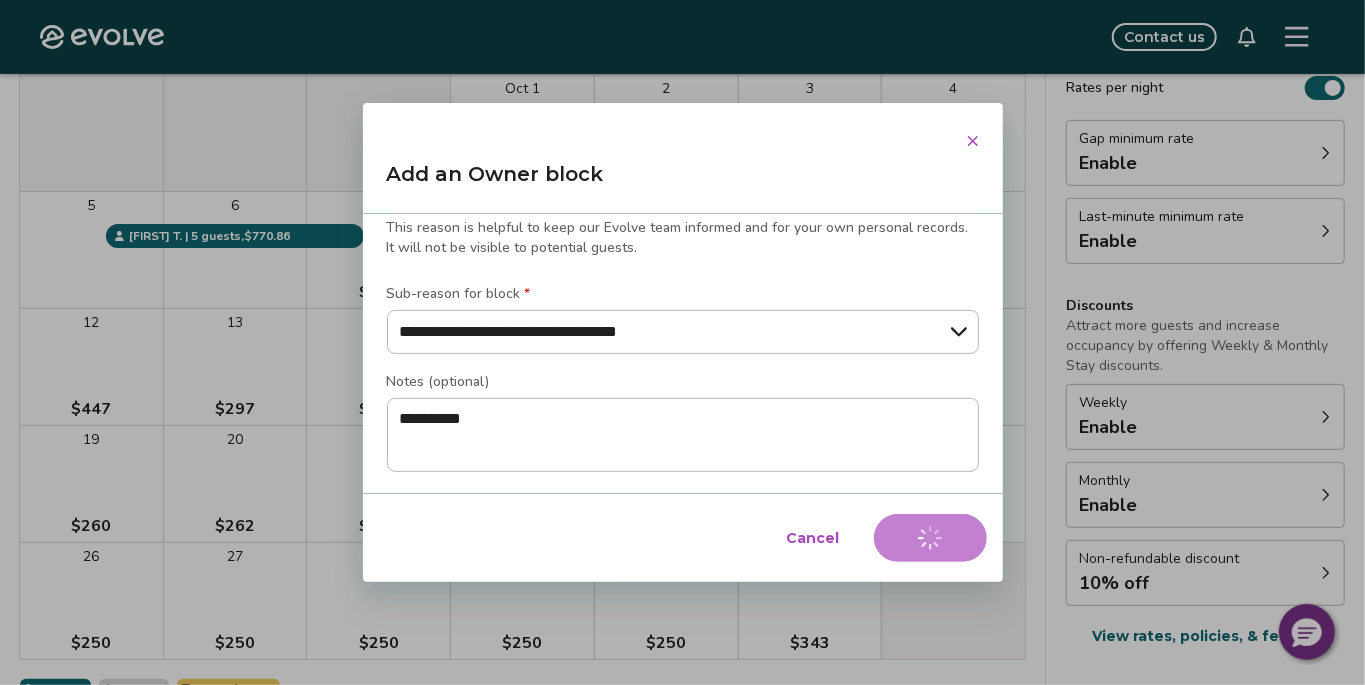 type on "*" 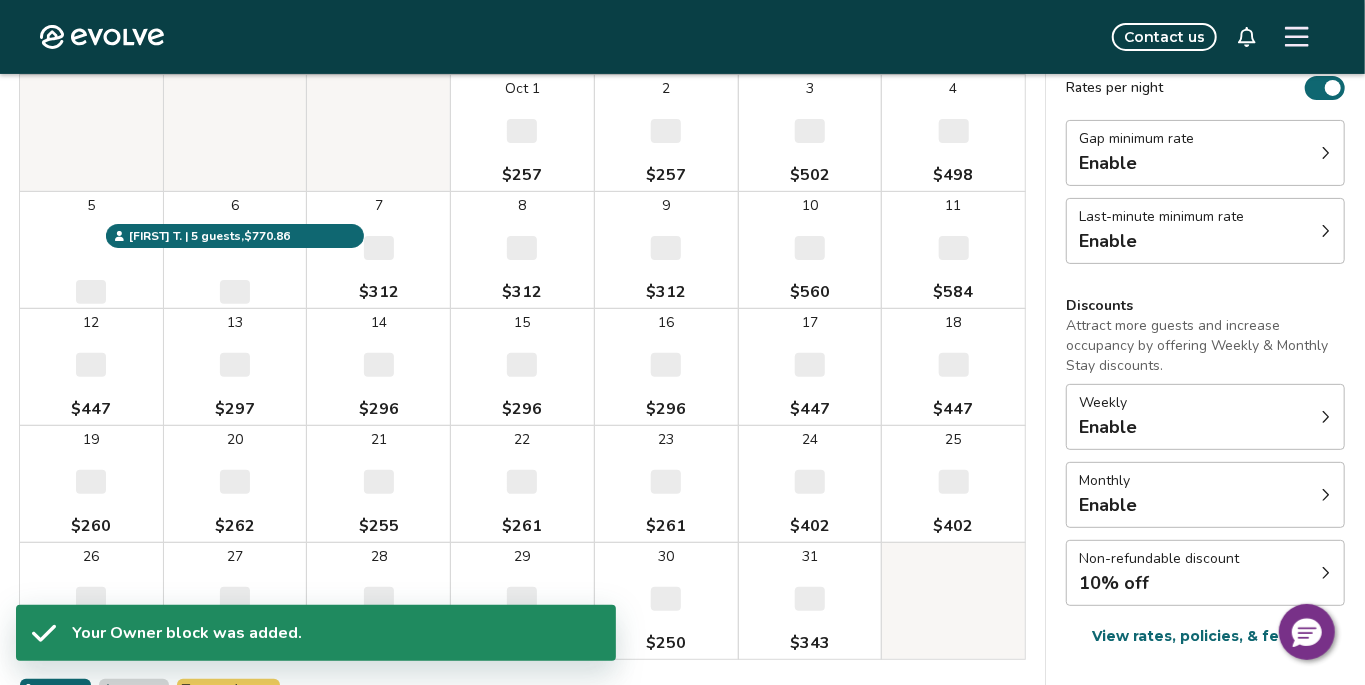 select on "**********" 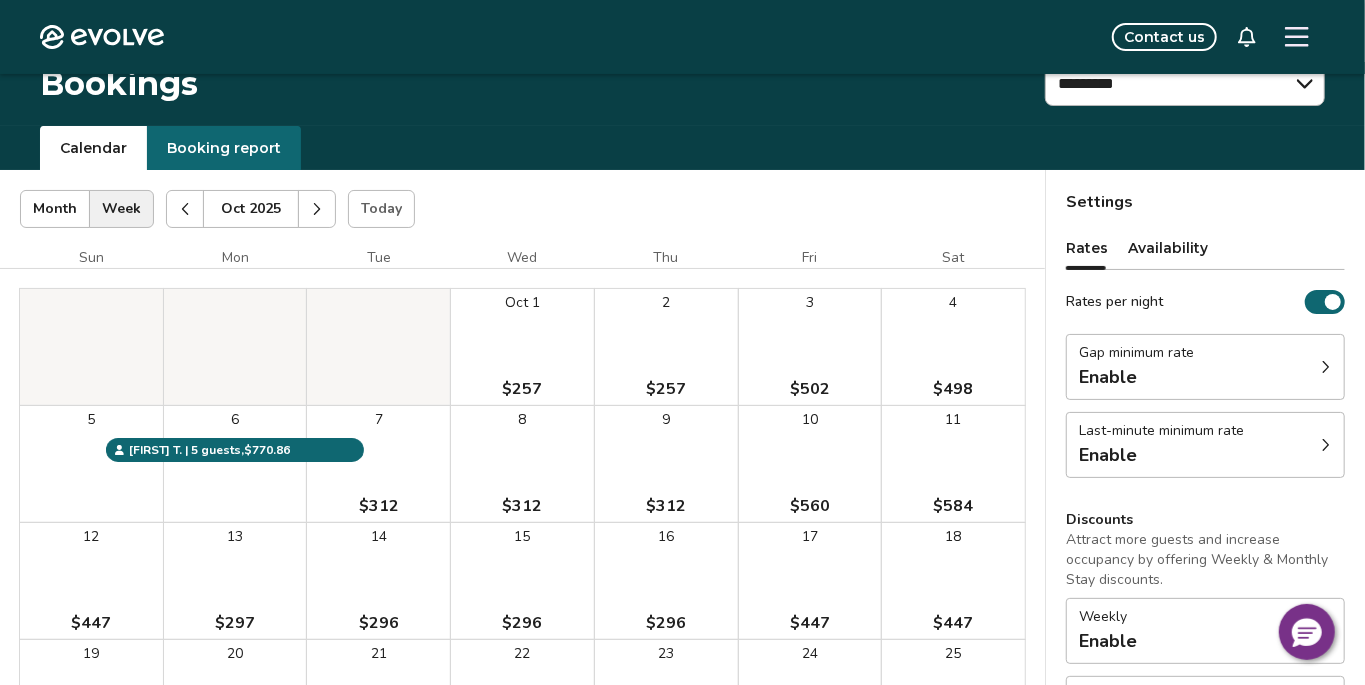 scroll, scrollTop: 0, scrollLeft: 0, axis: both 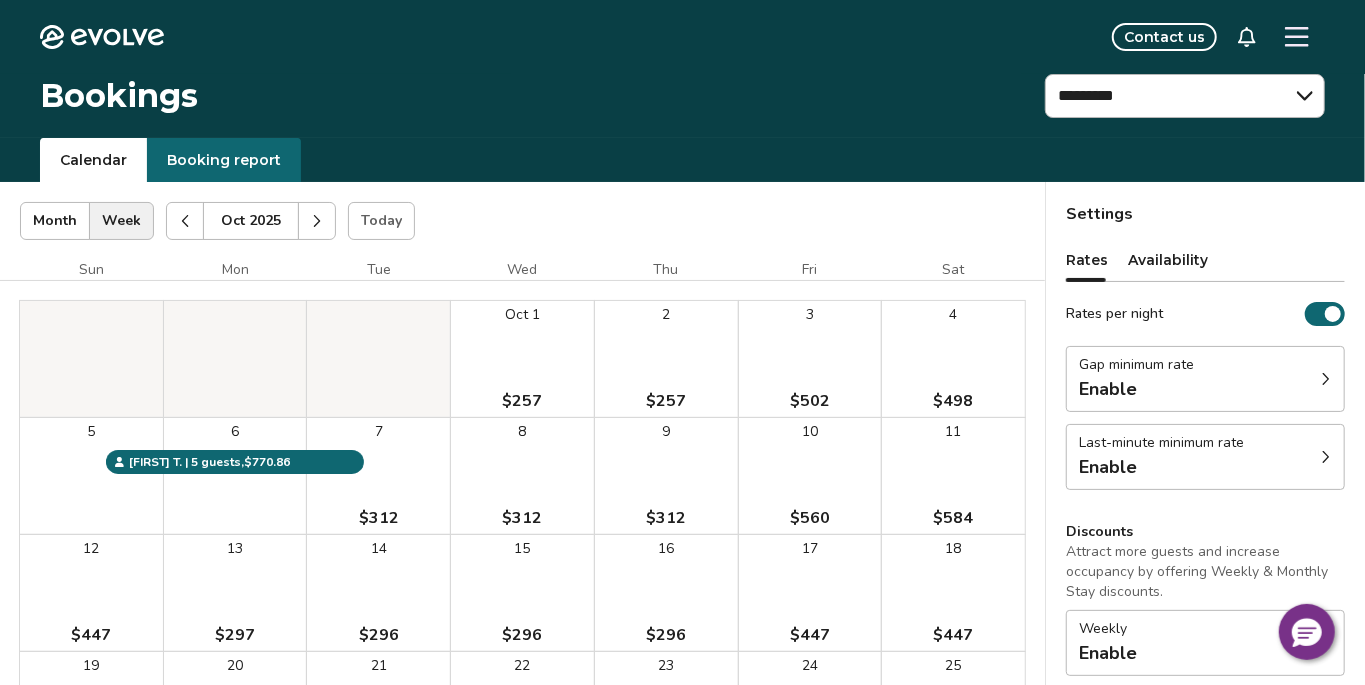 click 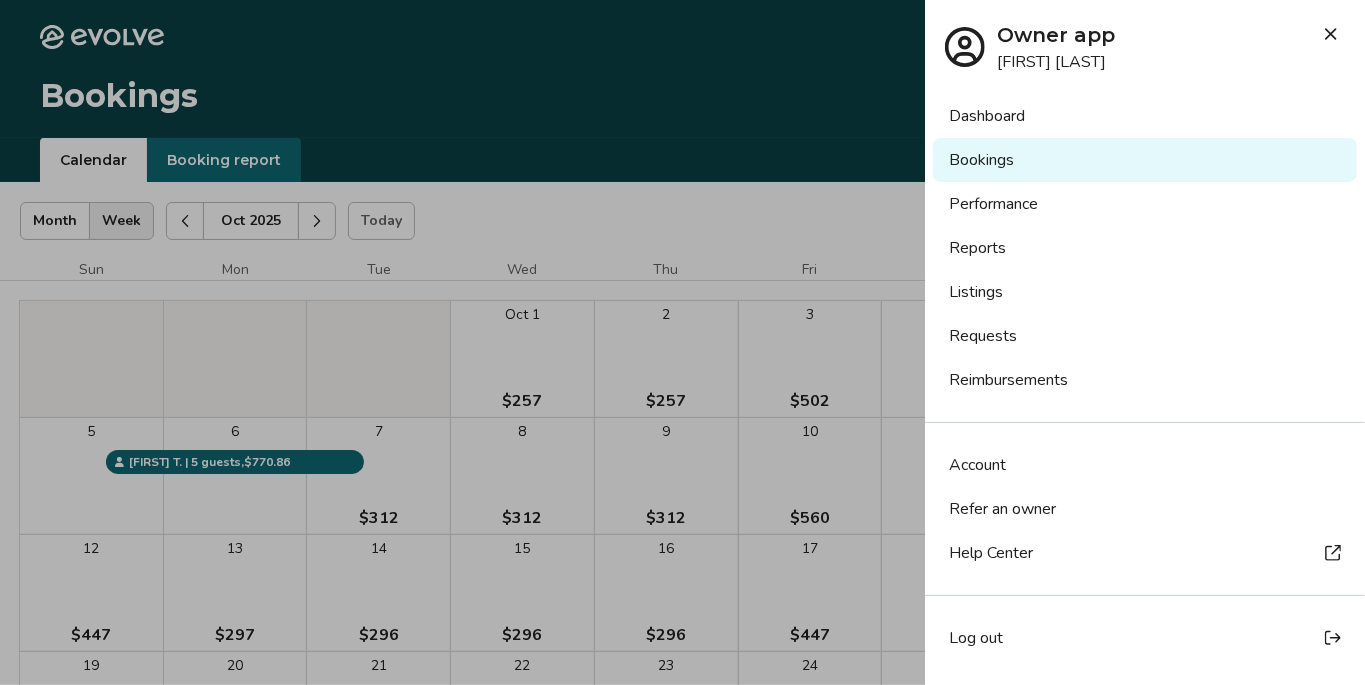 click on "Log out" at bounding box center (976, 638) 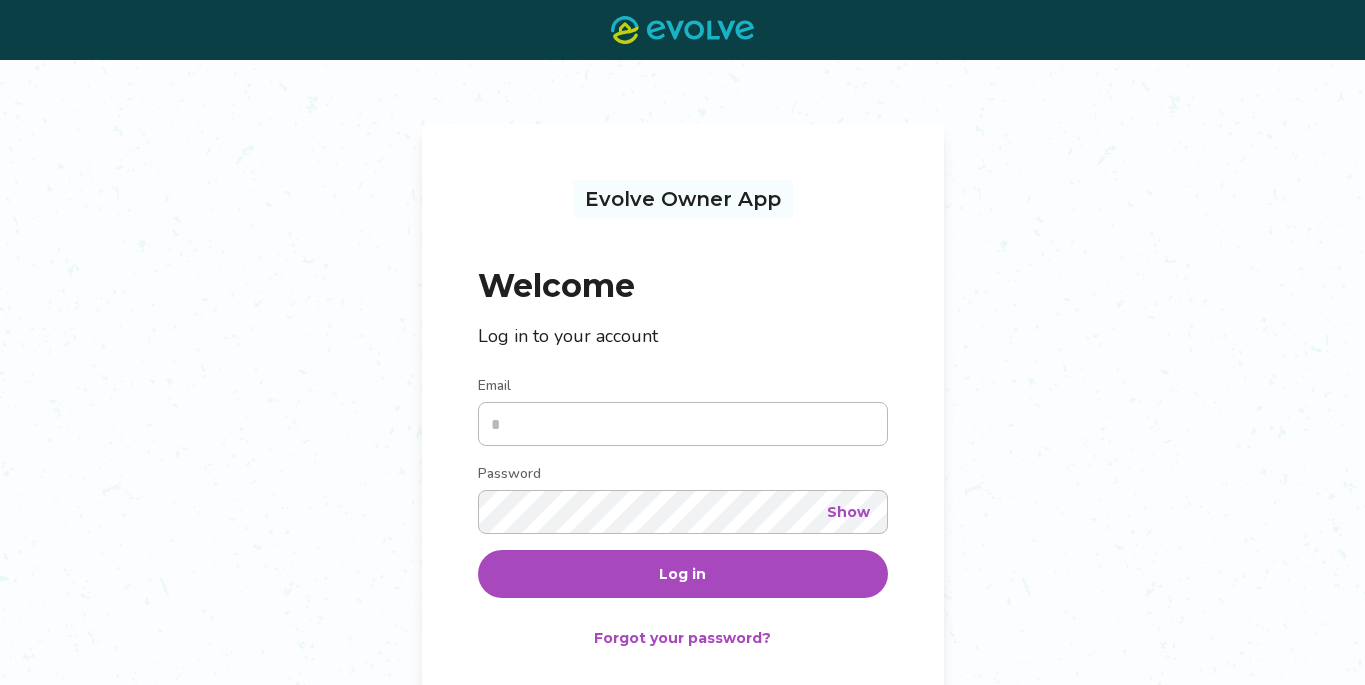 scroll, scrollTop: 0, scrollLeft: 0, axis: both 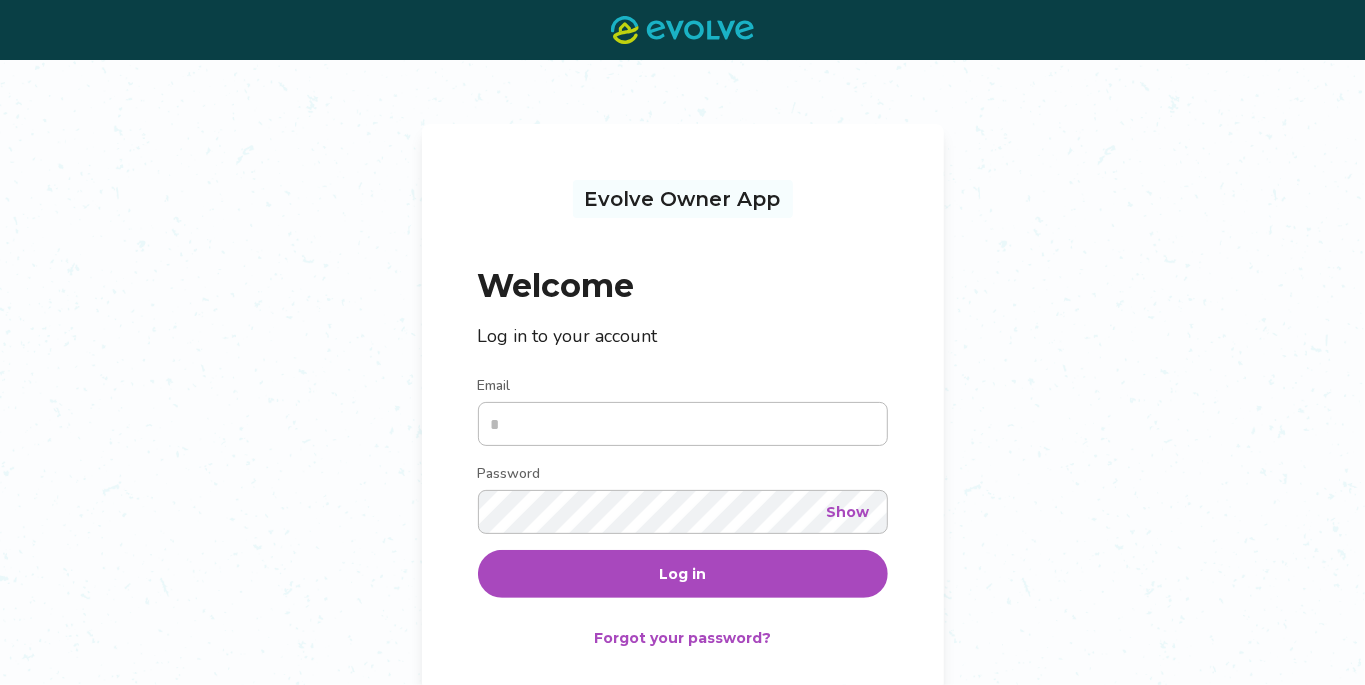 click on "Email" at bounding box center (683, 424) 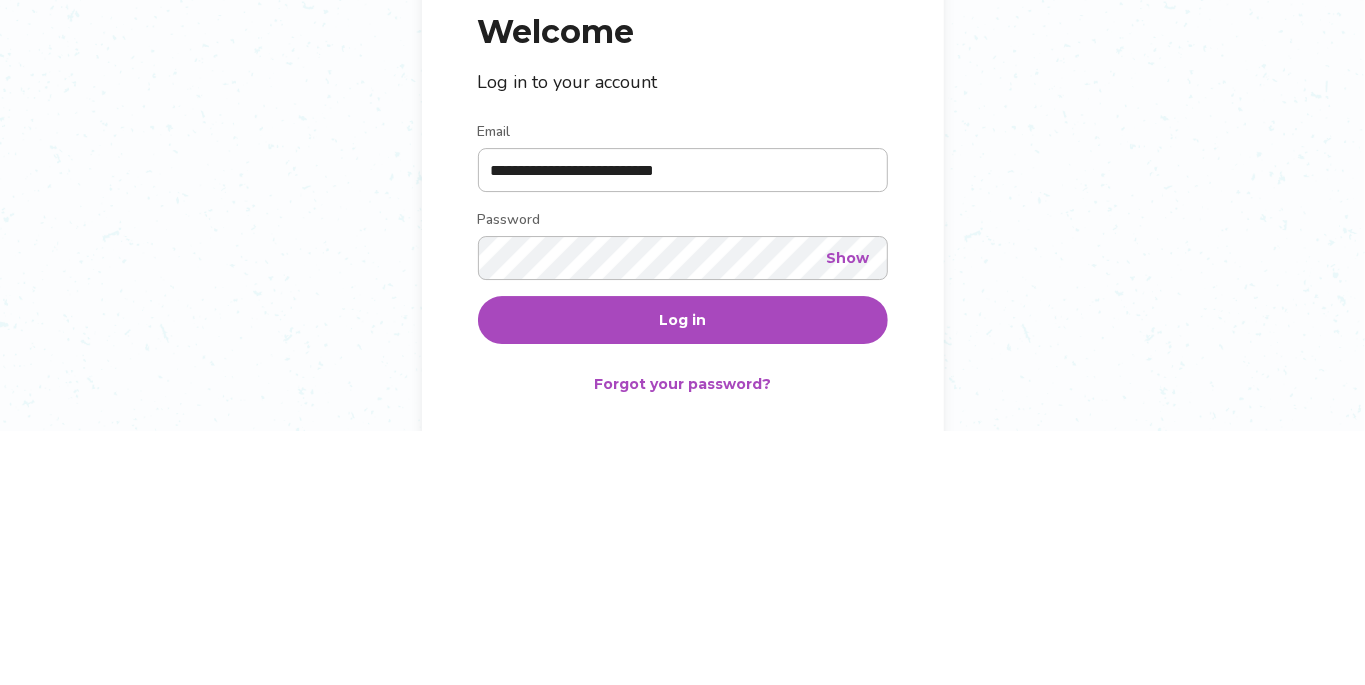 type on "**********" 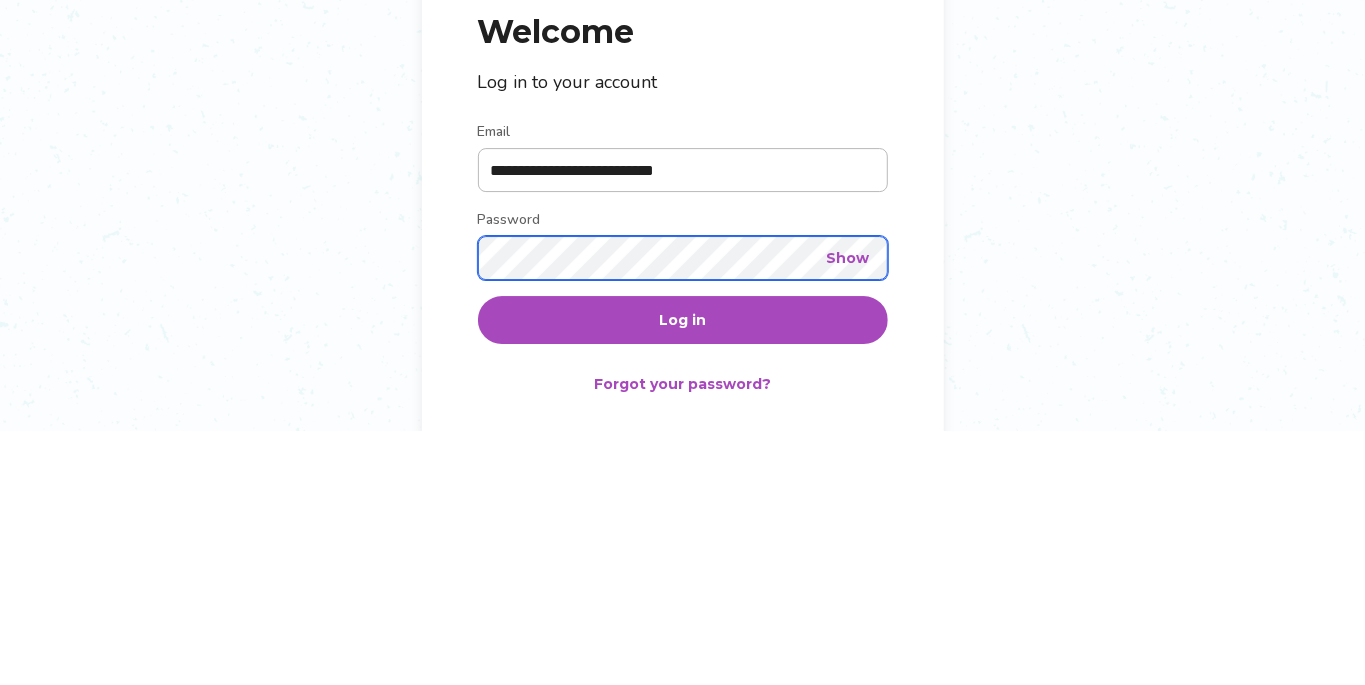 click on "Log in" at bounding box center [683, 574] 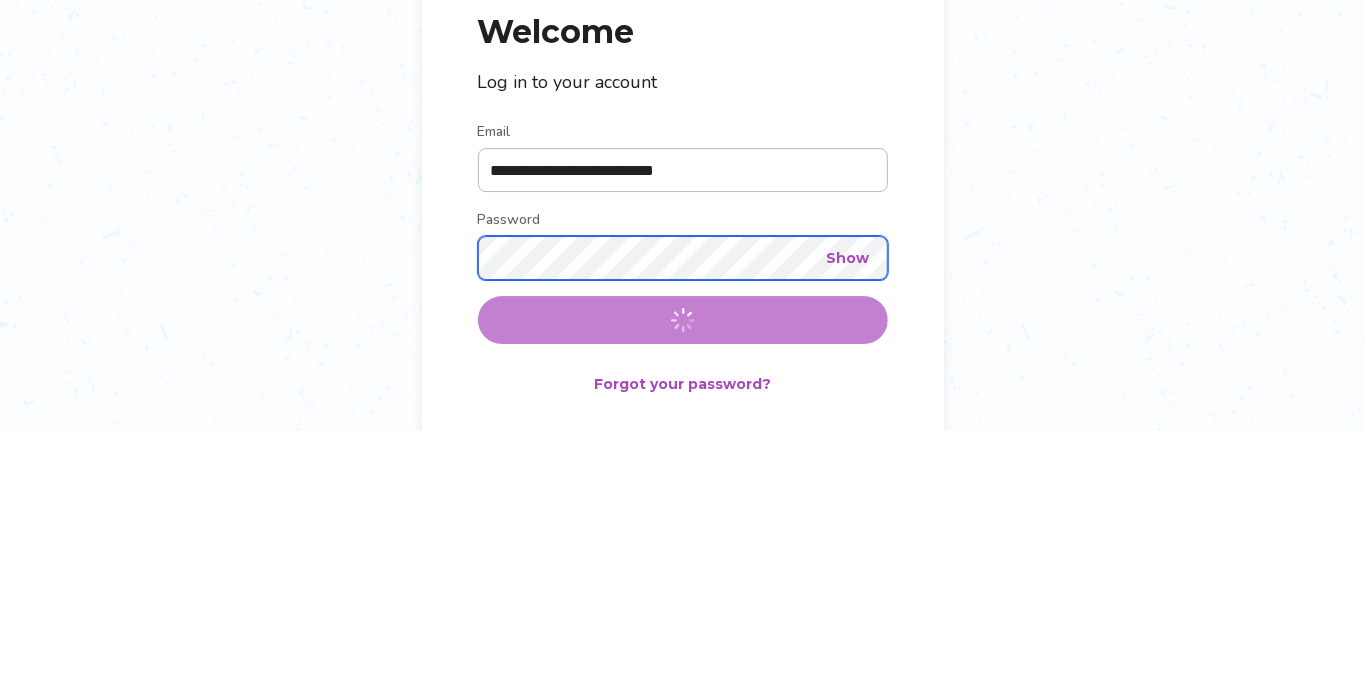 click on "Log in" at bounding box center [683, 574] 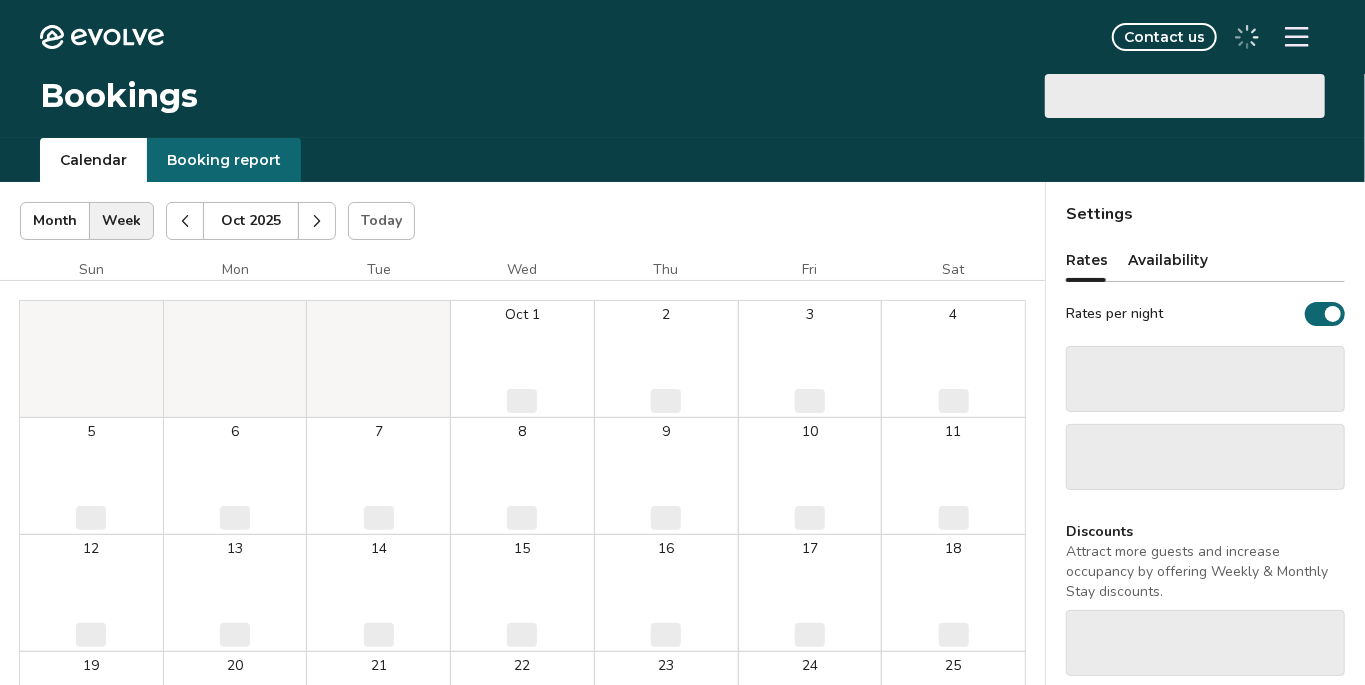 select on "**********" 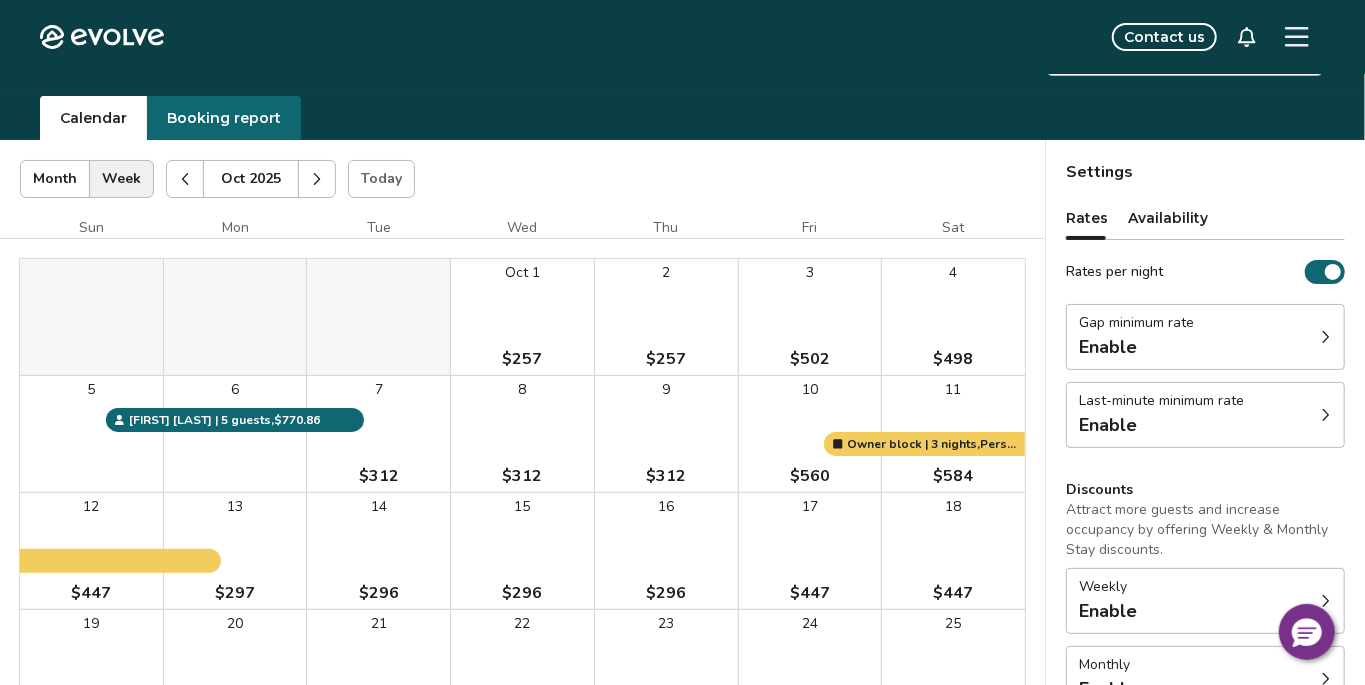 scroll, scrollTop: 0, scrollLeft: 0, axis: both 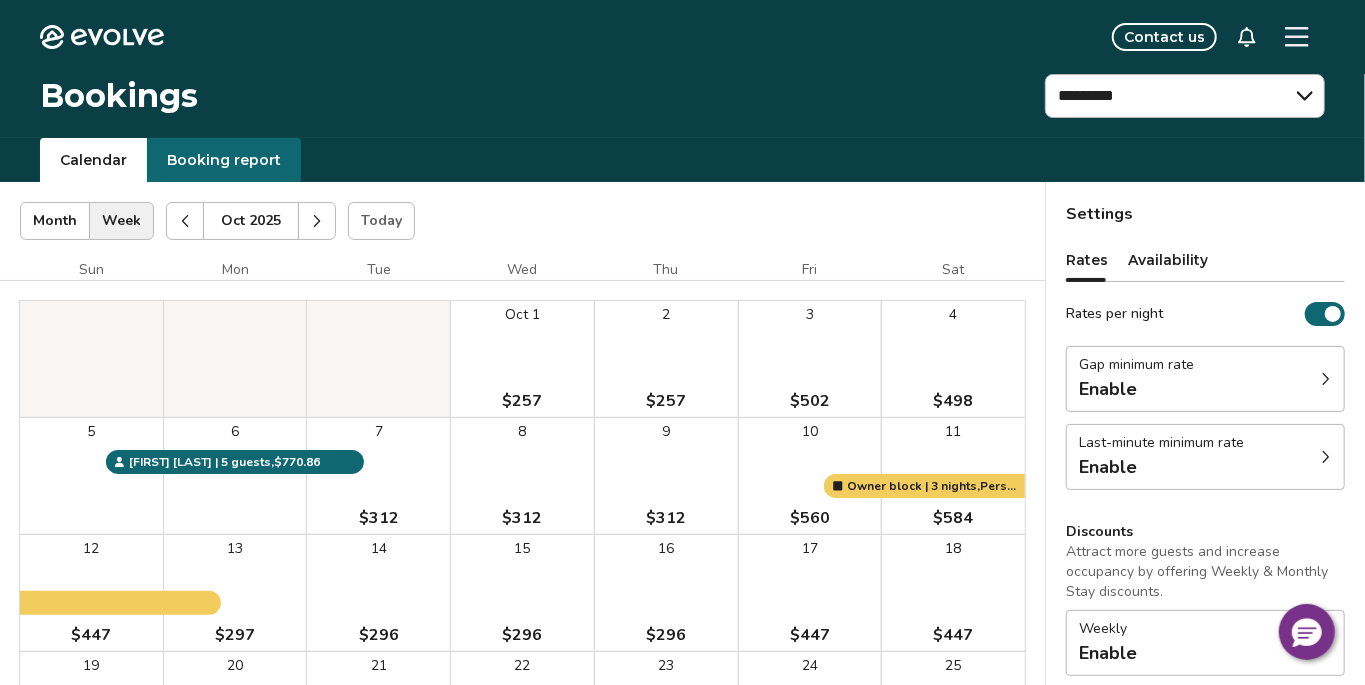 click 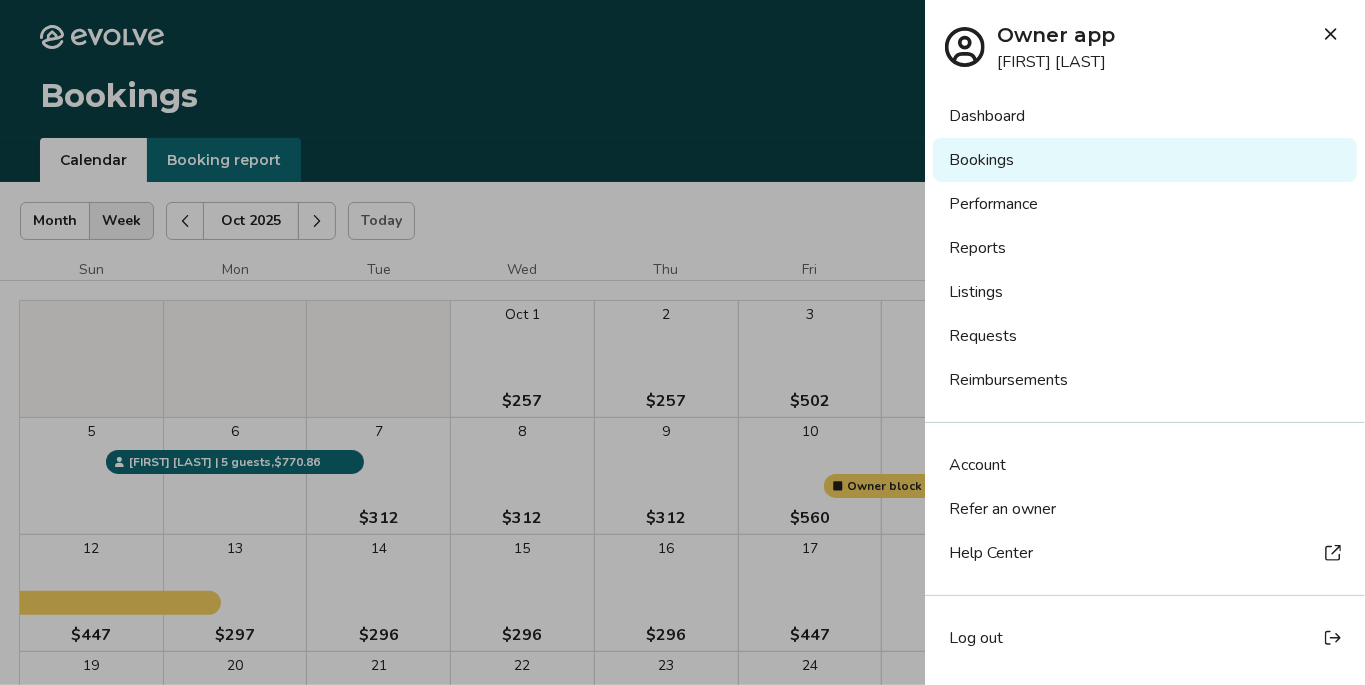 click on "Listings" at bounding box center (1145, 292) 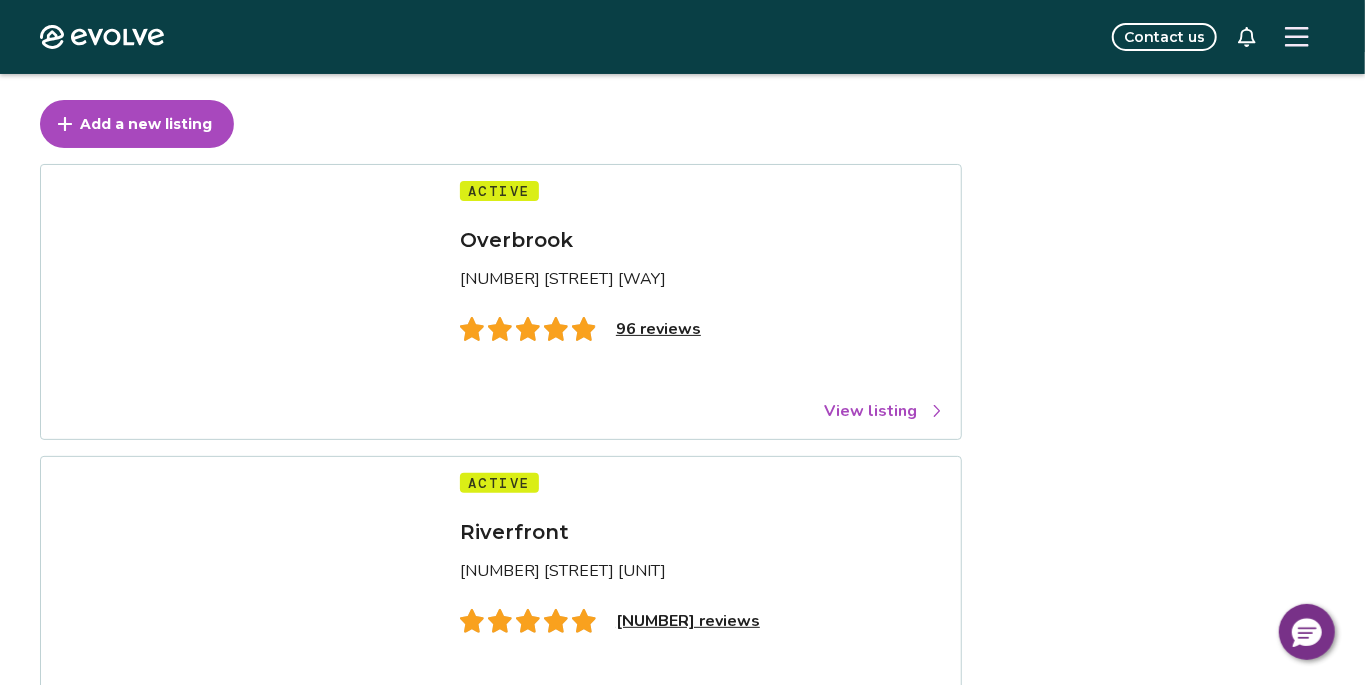 scroll, scrollTop: 83, scrollLeft: 0, axis: vertical 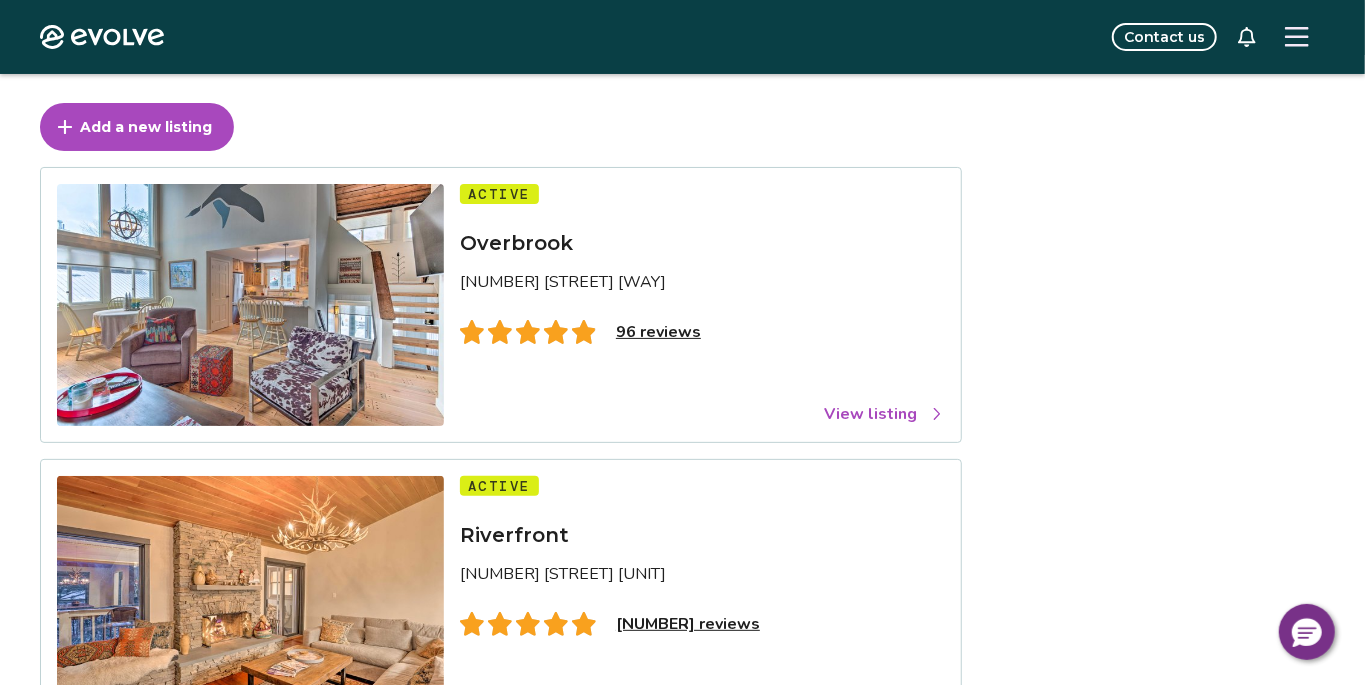 click on "96 reviews" at bounding box center [658, 332] 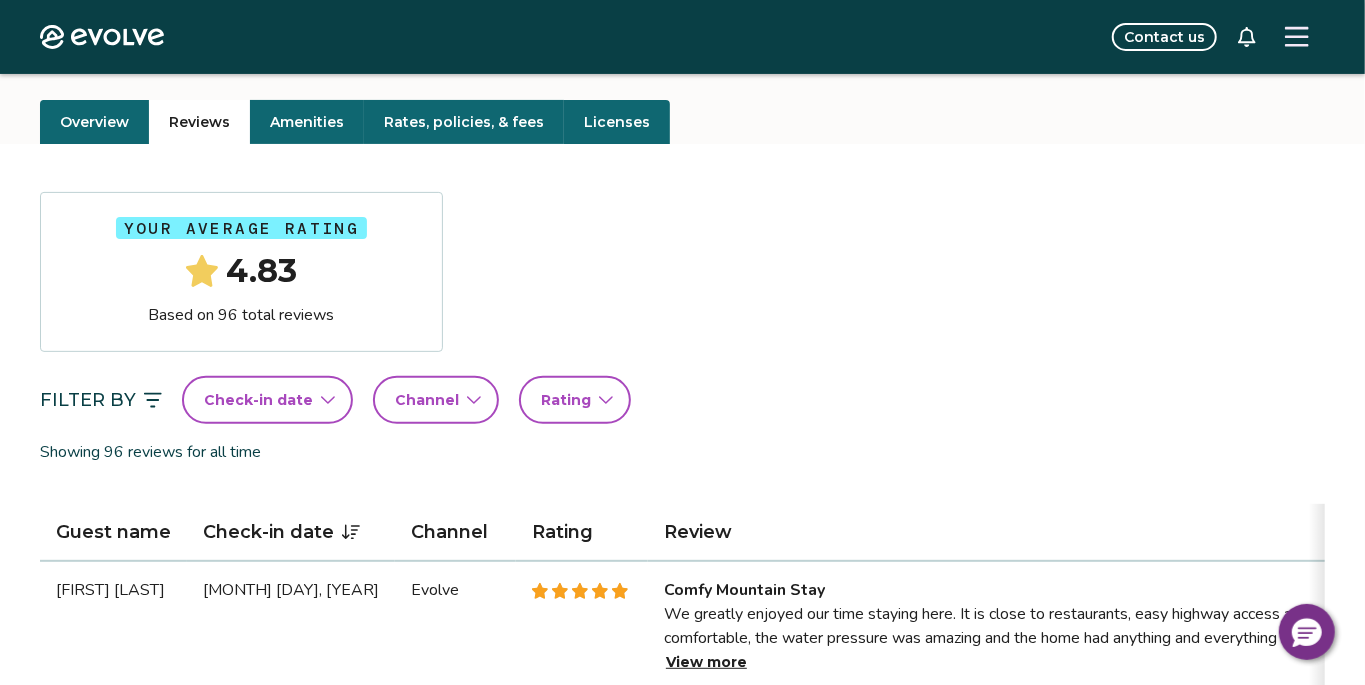 scroll, scrollTop: 0, scrollLeft: 0, axis: both 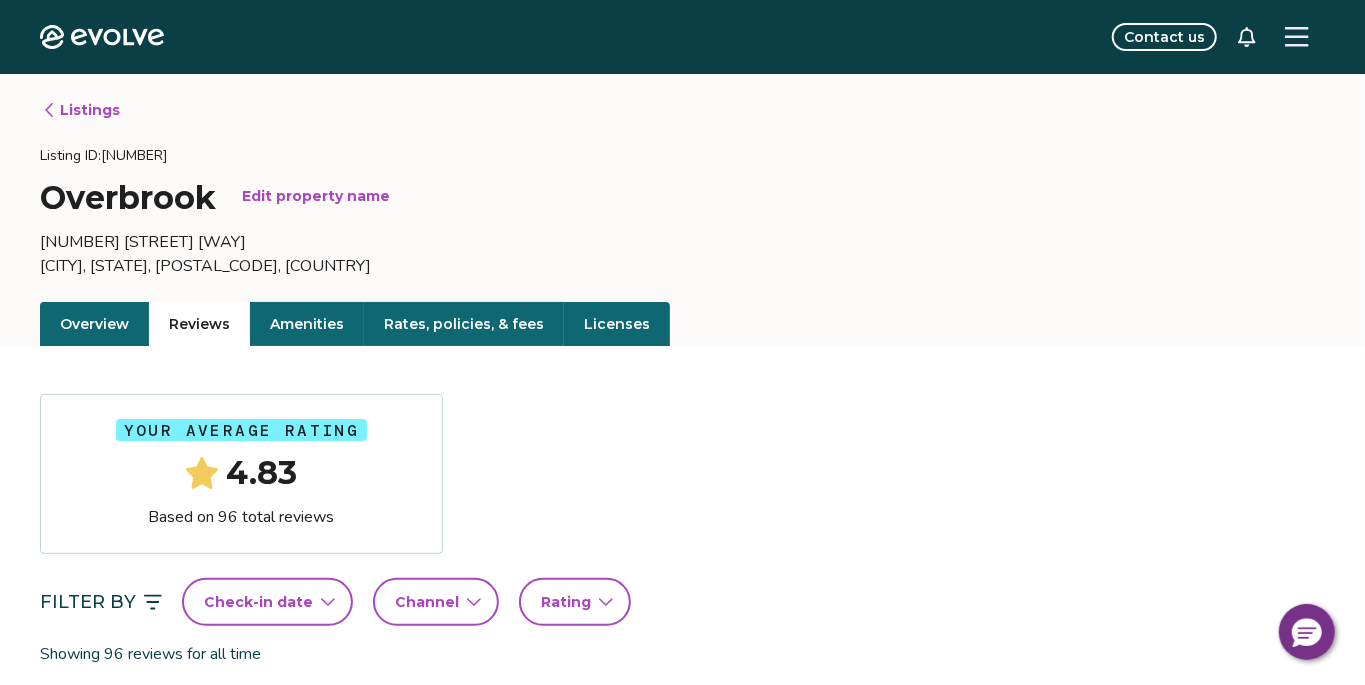 click 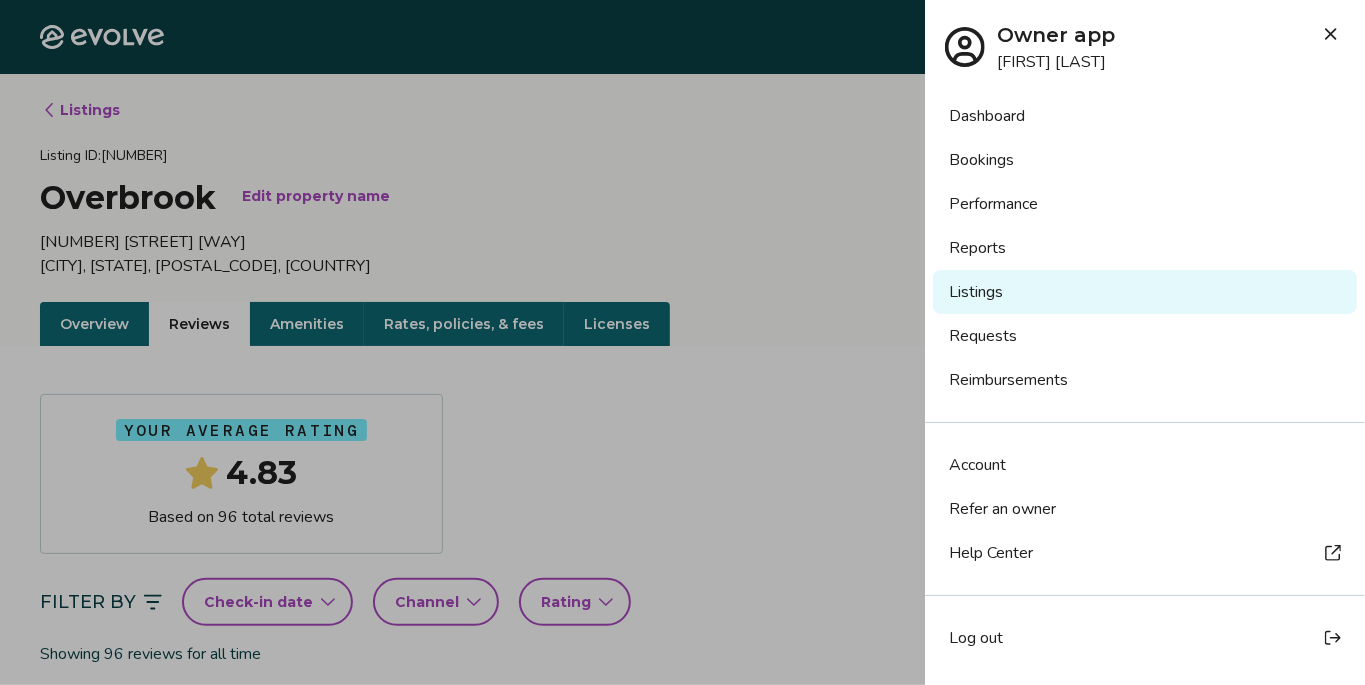 click on "Log out" at bounding box center (976, 638) 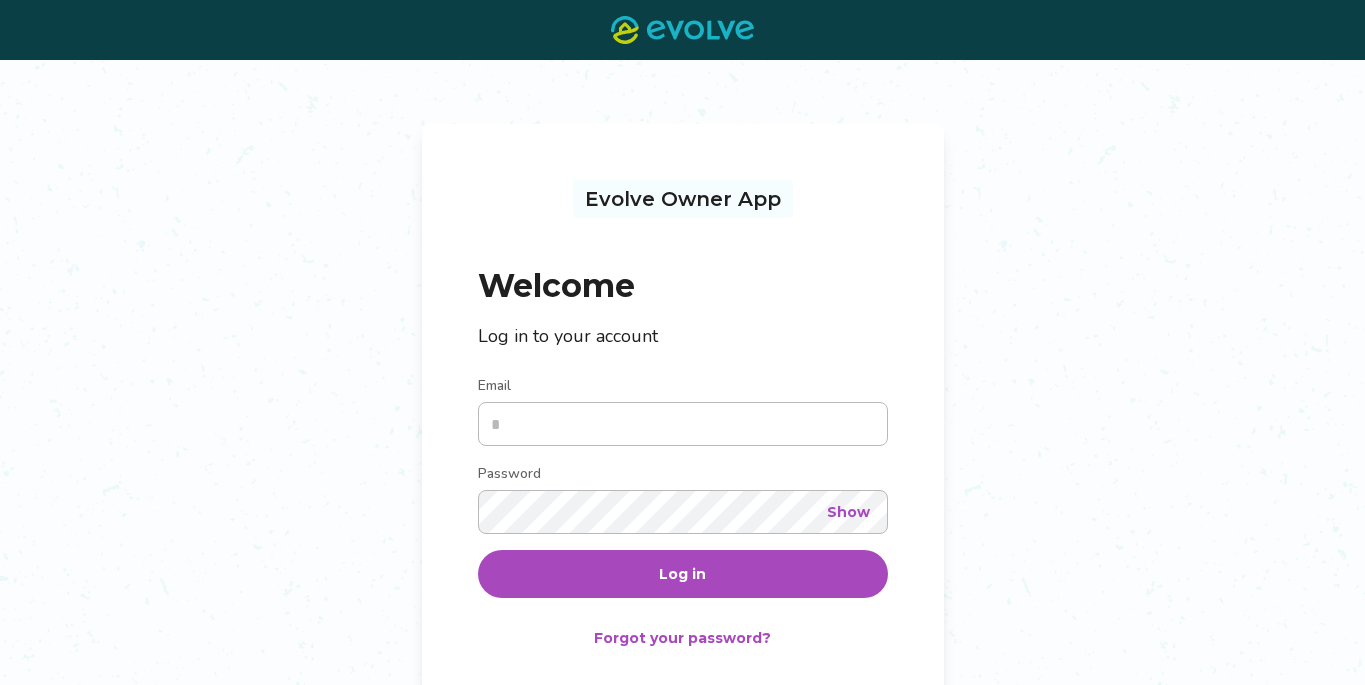 scroll, scrollTop: 0, scrollLeft: 0, axis: both 